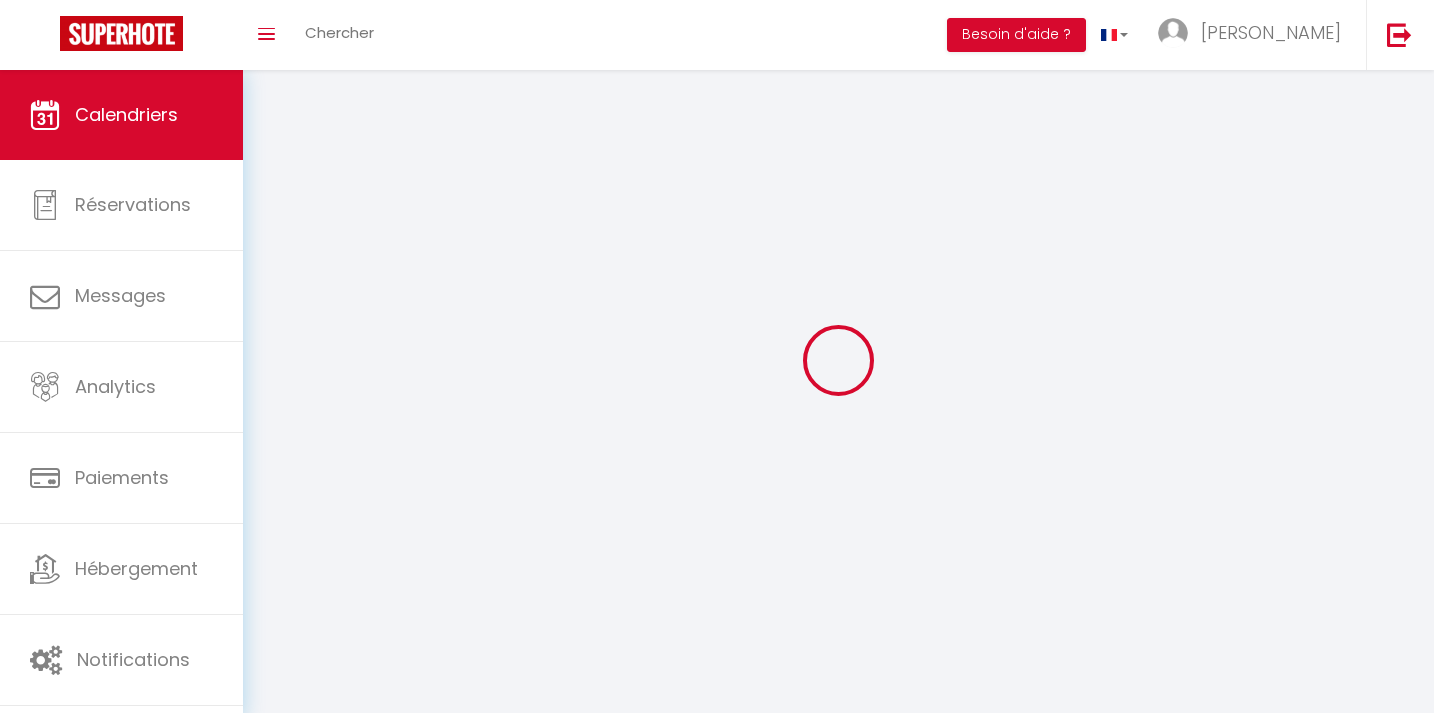 scroll, scrollTop: 0, scrollLeft: 0, axis: both 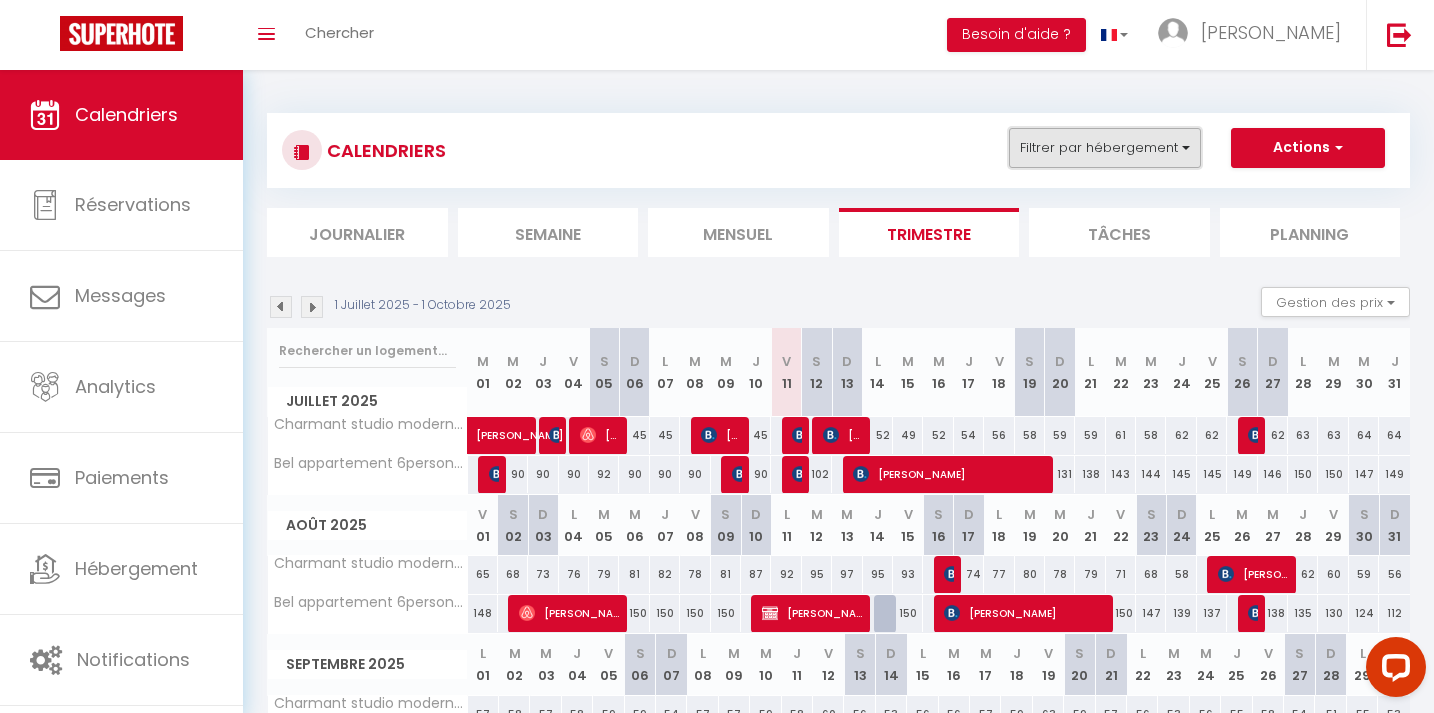 click on "Filtrer par hébergement" at bounding box center [1105, 148] 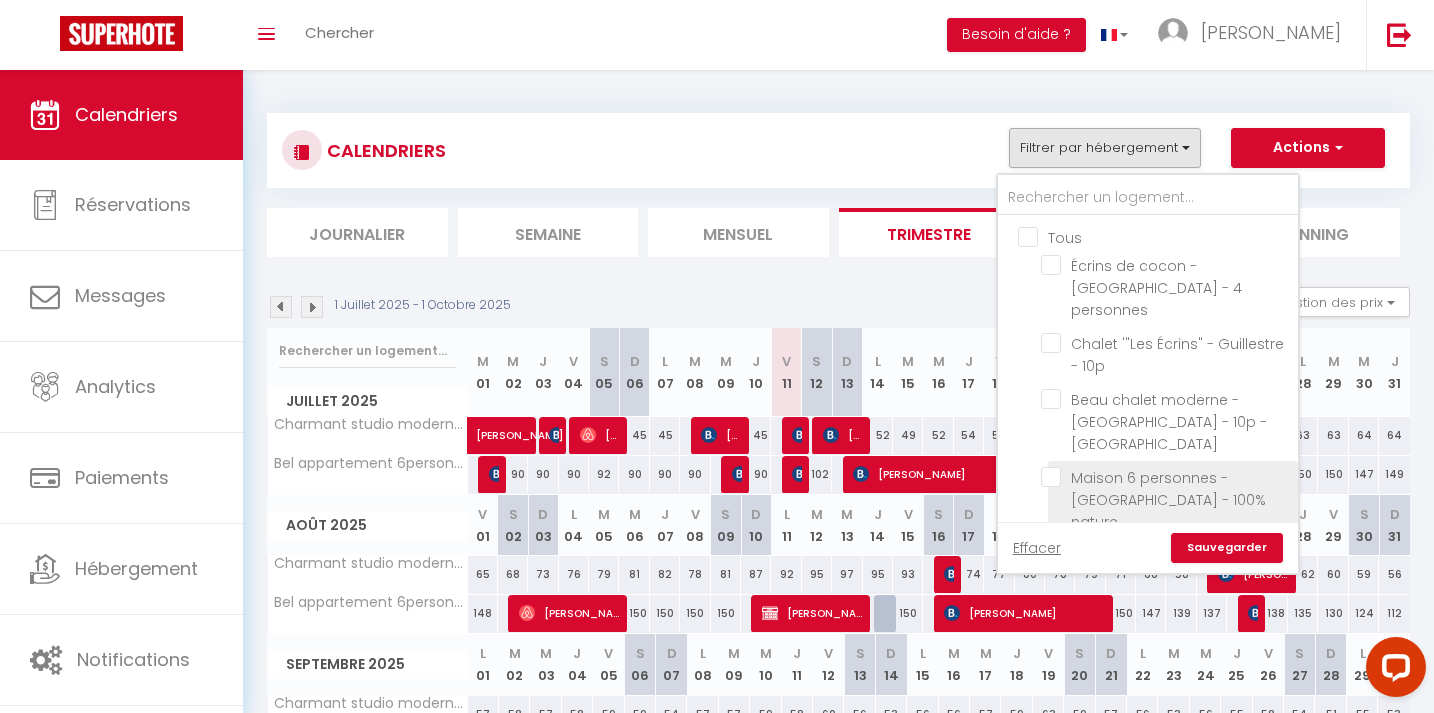 click on "Maison 6 personnes - [GEOGRAPHIC_DATA] - 100% nature" at bounding box center [1166, 477] 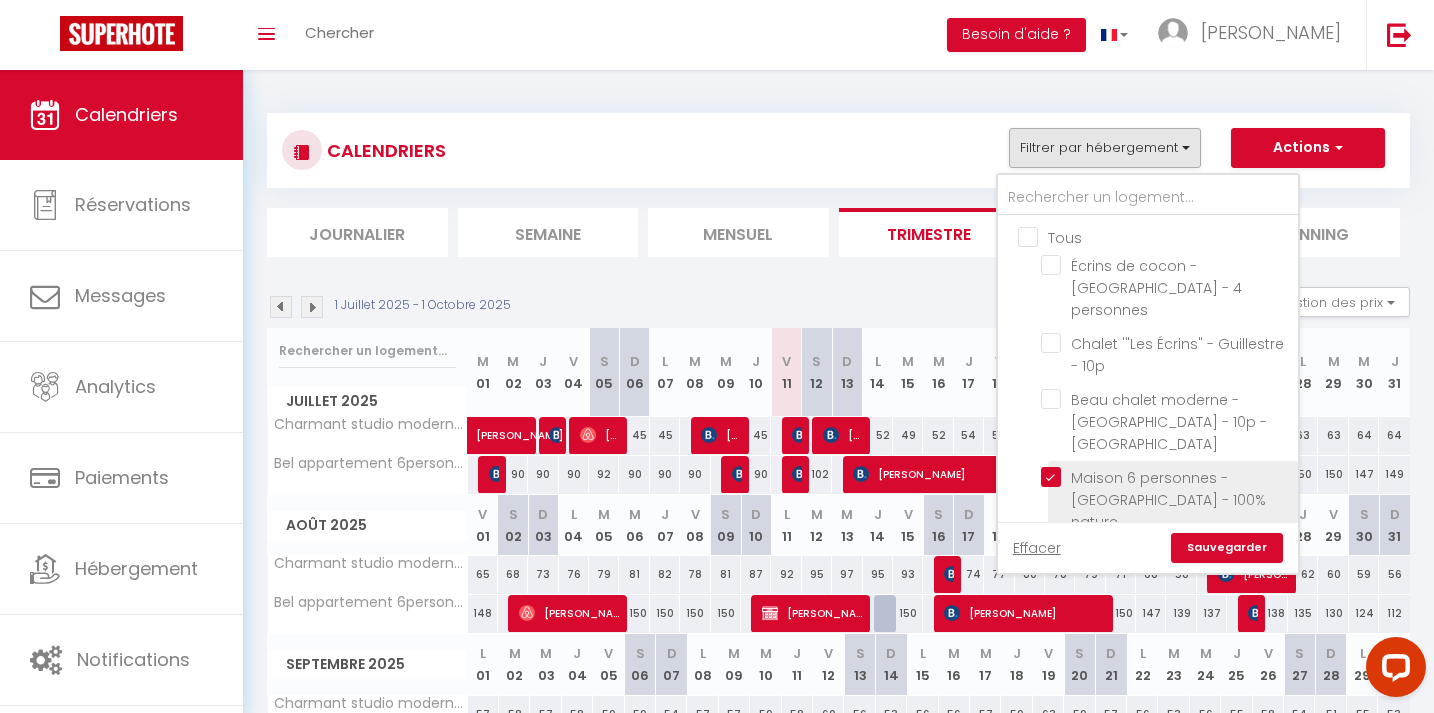 checkbox on "false" 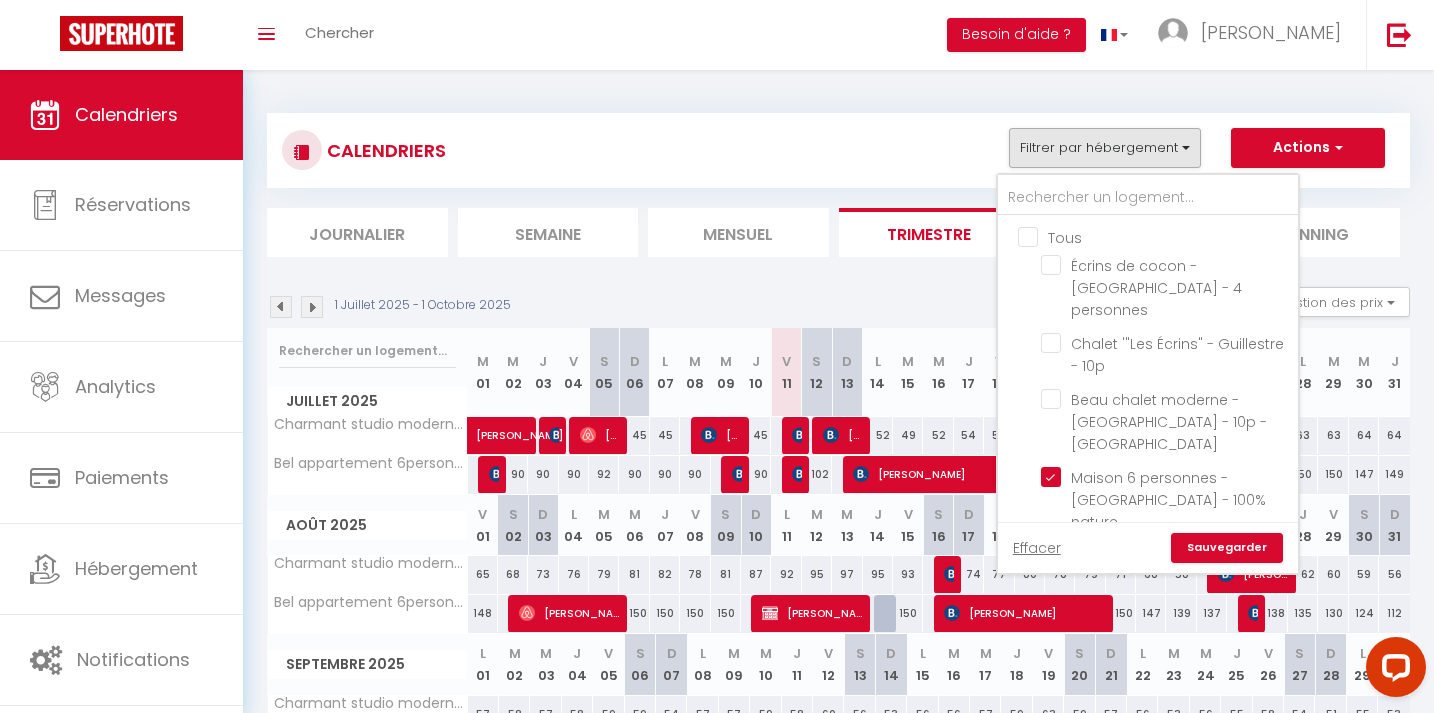 click on "Sauvegarder" at bounding box center (1227, 548) 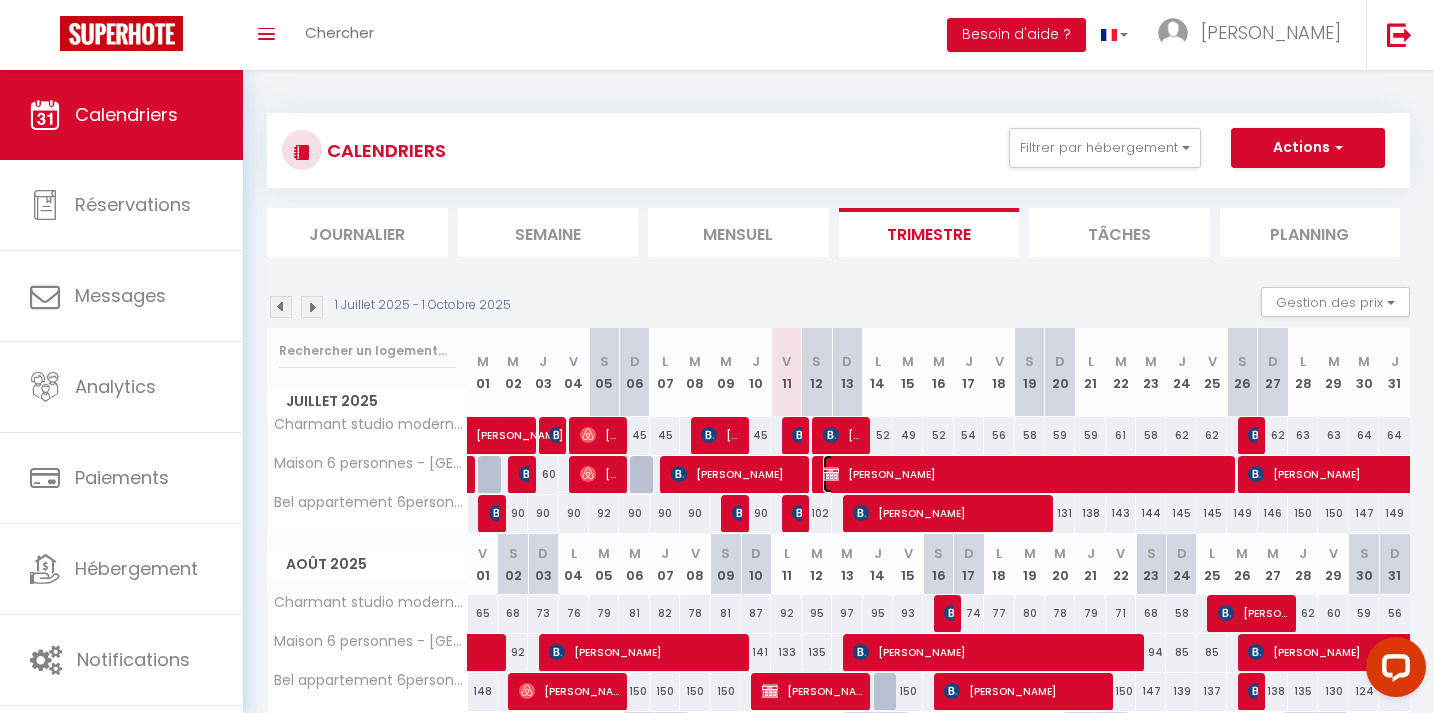 click on "[PERSON_NAME]" at bounding box center (1023, 474) 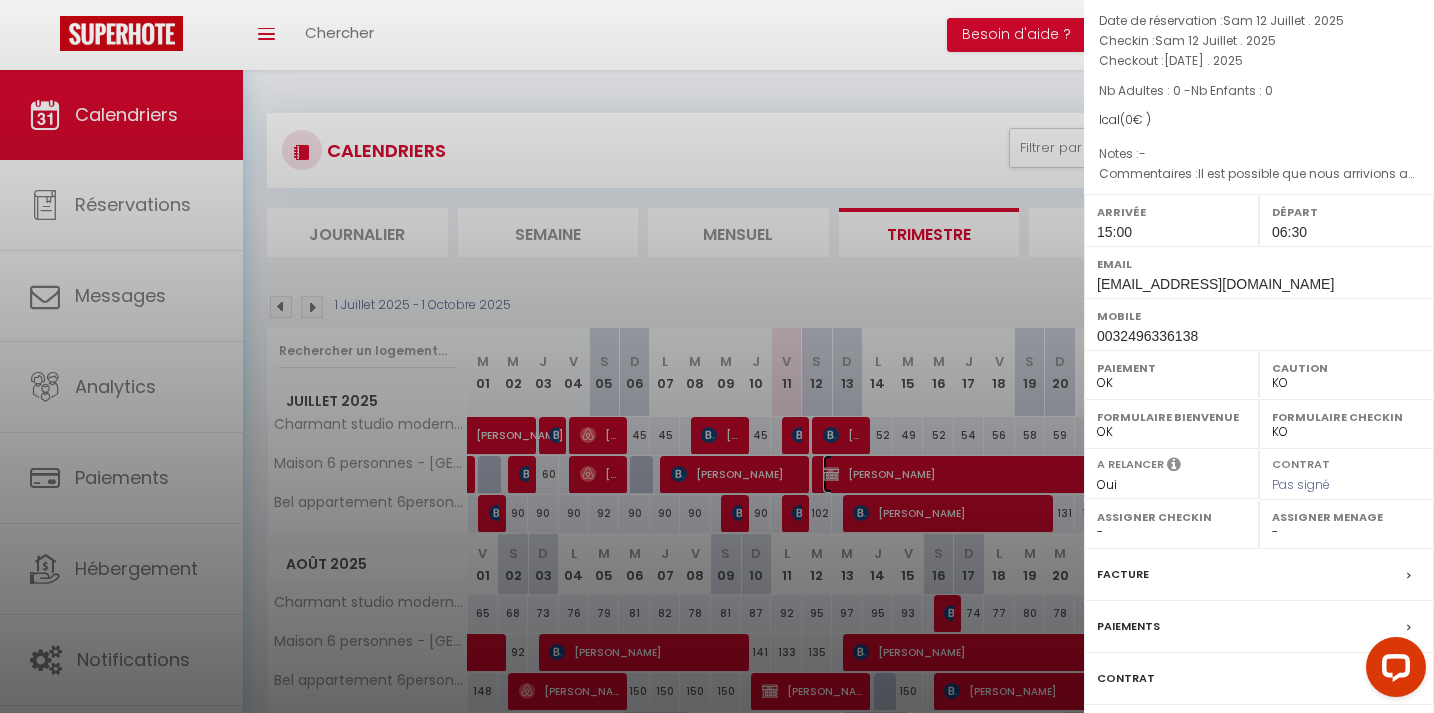 scroll, scrollTop: 239, scrollLeft: 0, axis: vertical 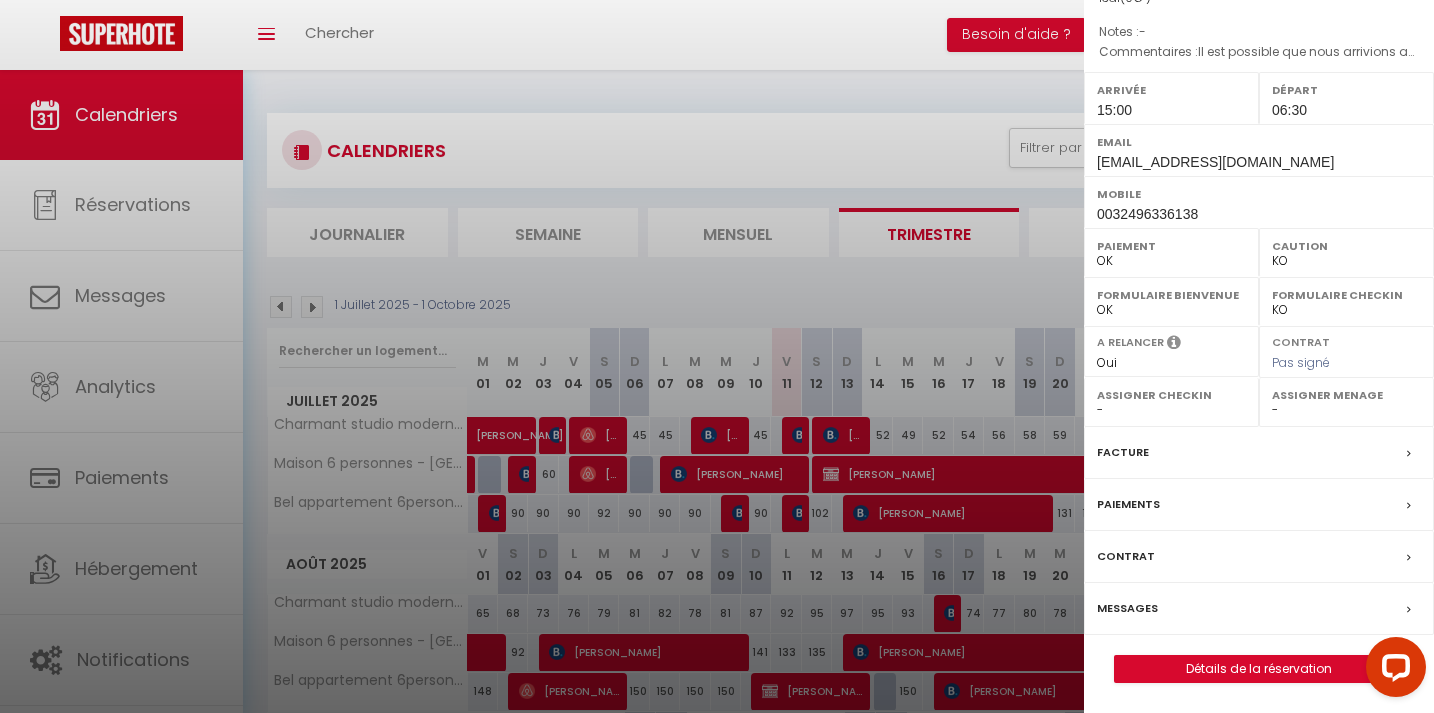 click on "Messages" at bounding box center [1127, 608] 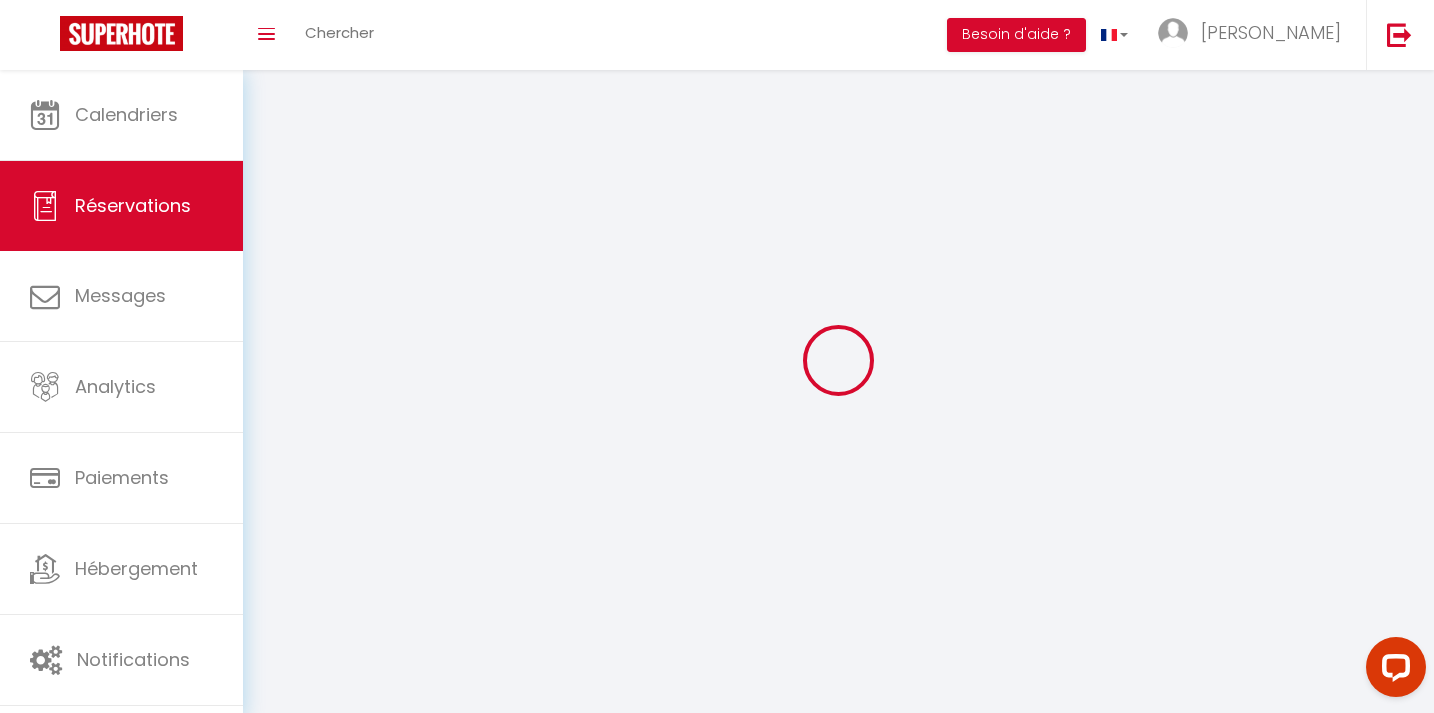 select 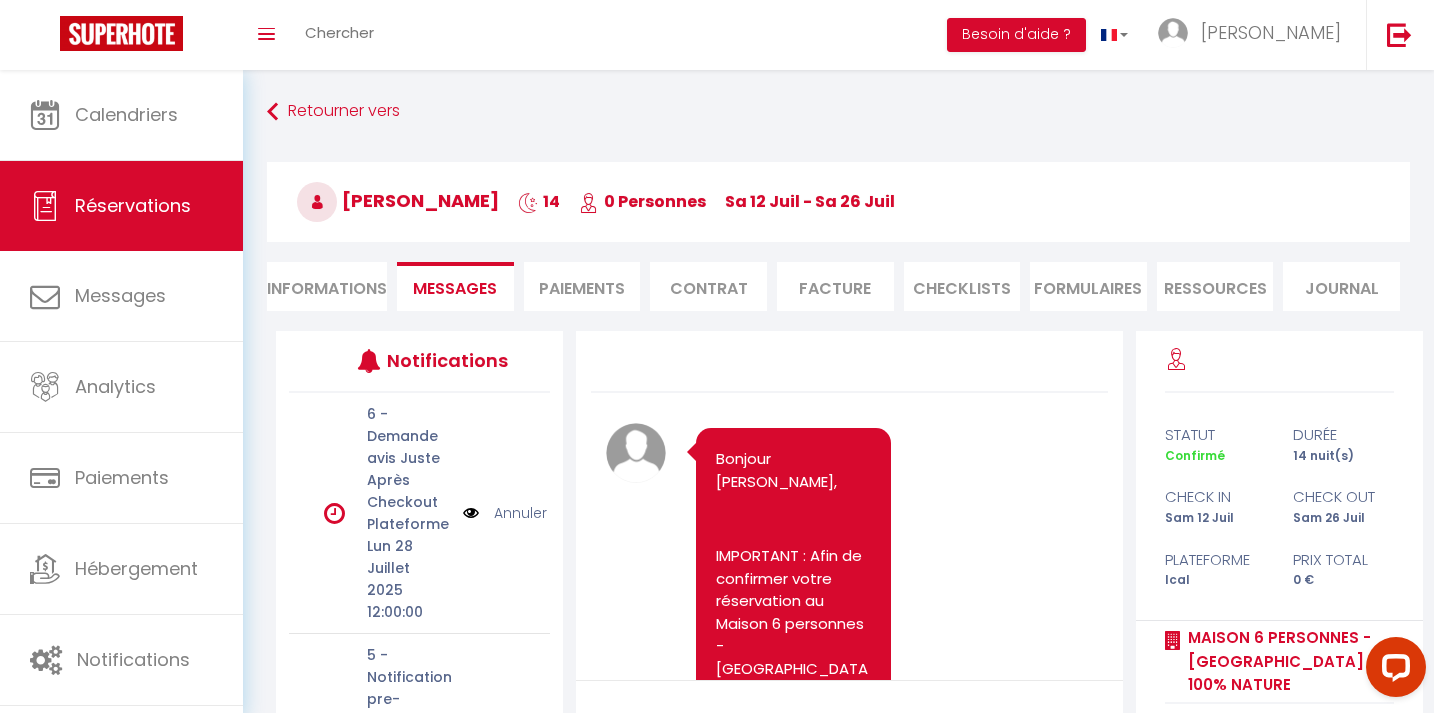 scroll, scrollTop: 14186, scrollLeft: 0, axis: vertical 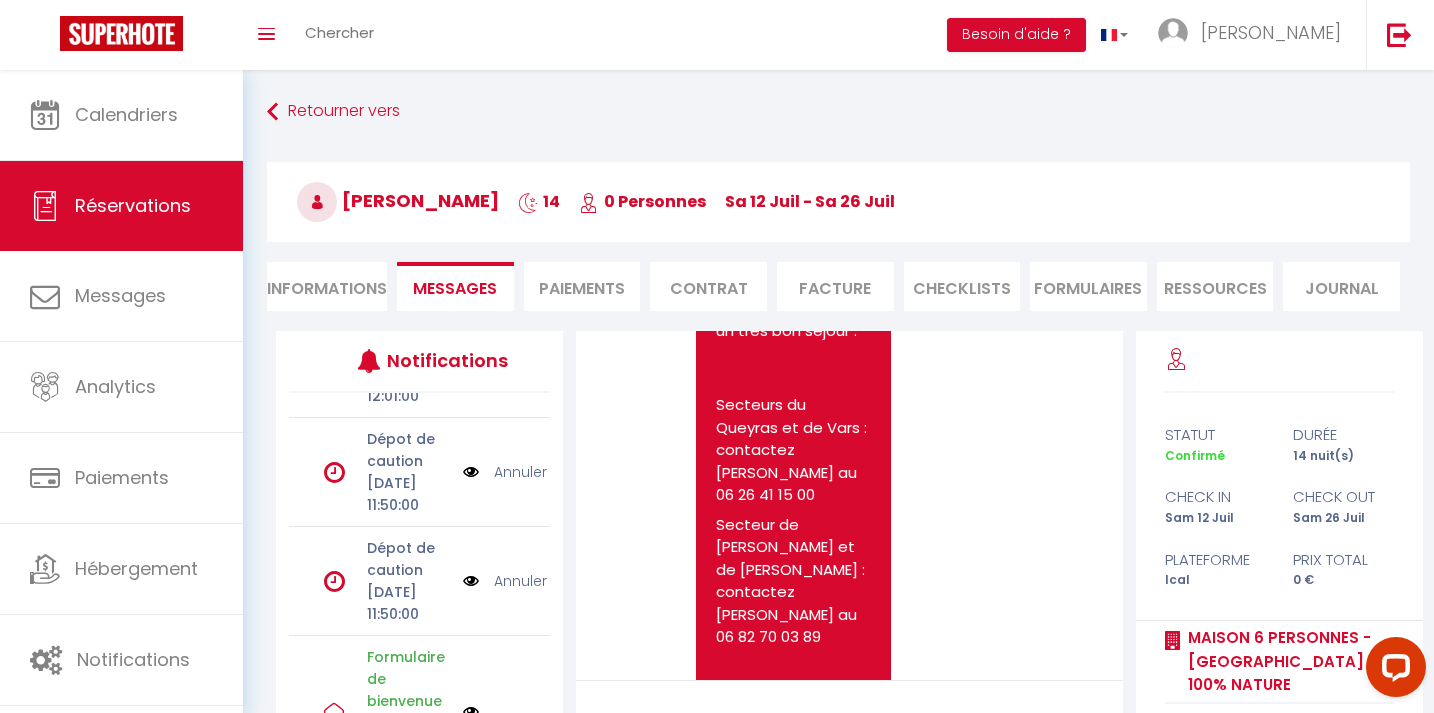 click on "Annuler" at bounding box center [520, 472] 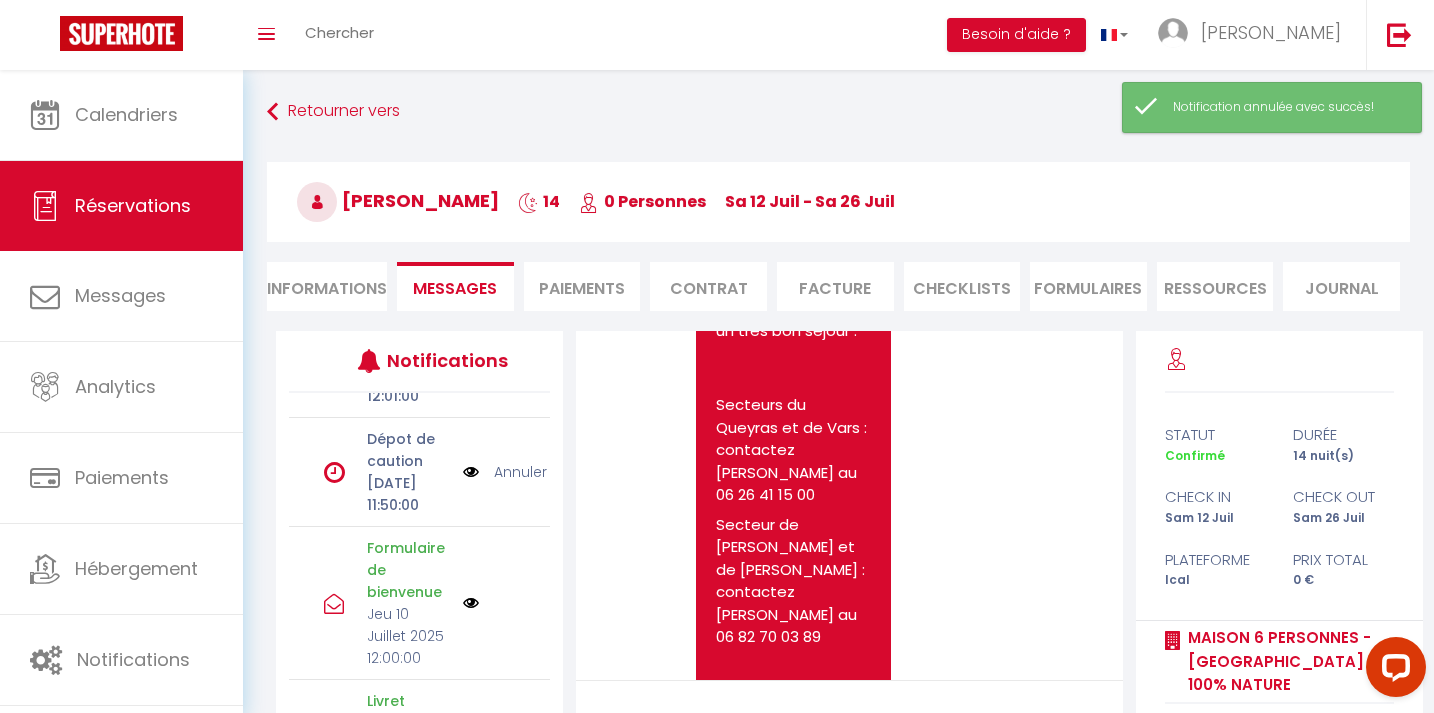 click on "Annuler" at bounding box center (520, 472) 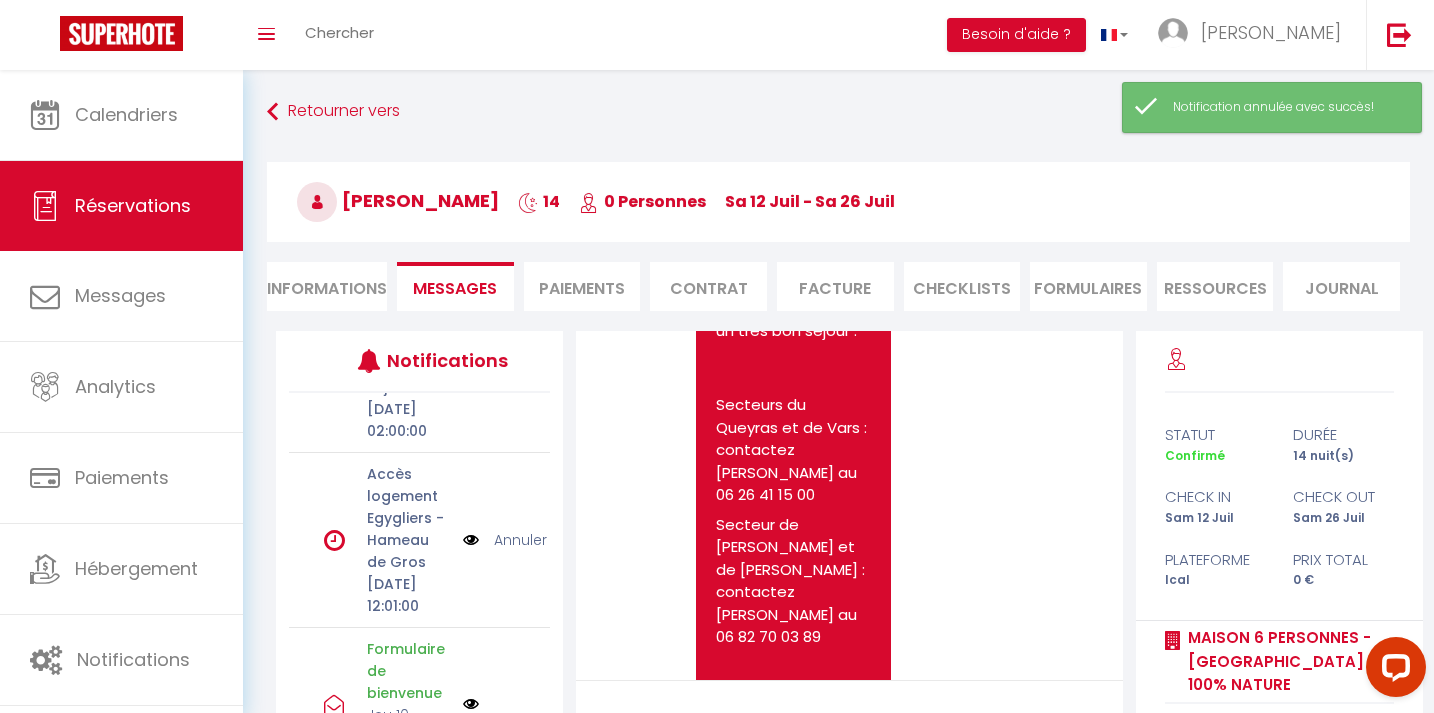 scroll, scrollTop: 576, scrollLeft: 0, axis: vertical 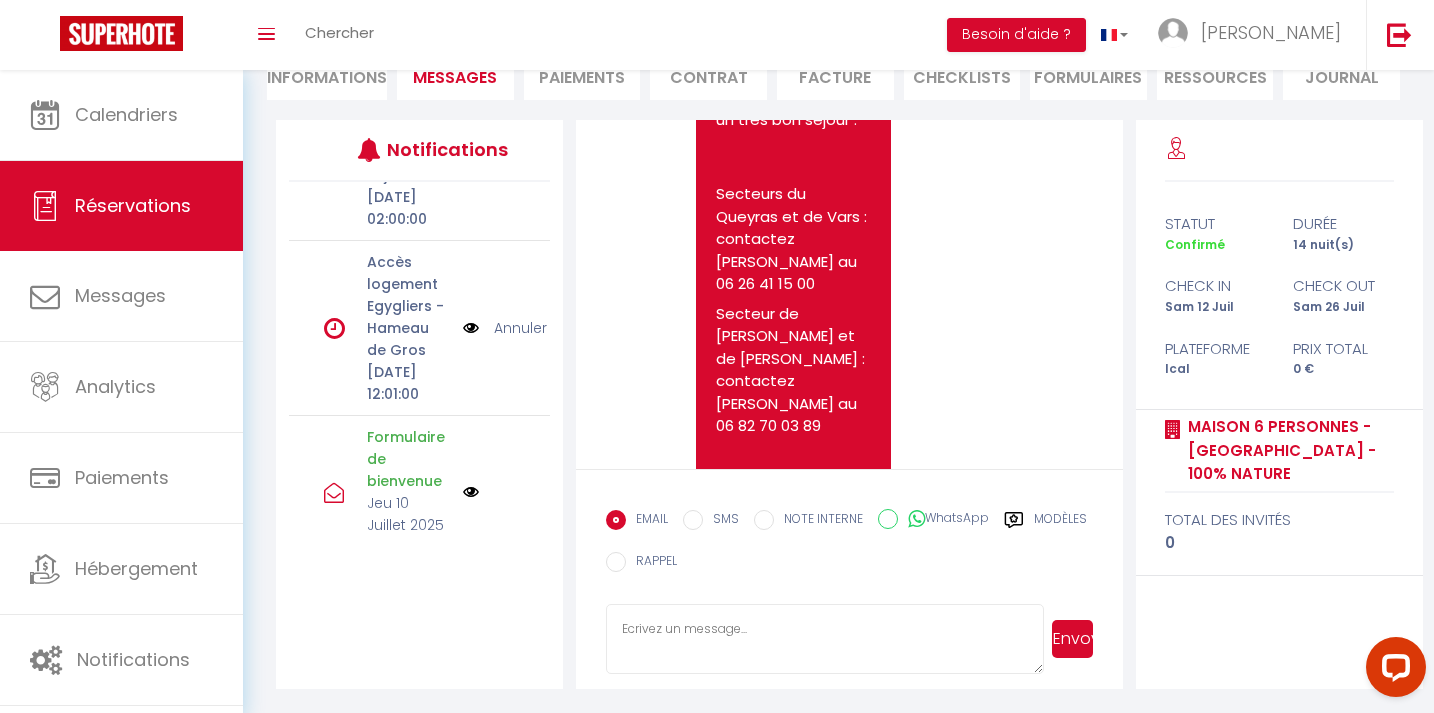 click on "Modèles" at bounding box center (1060, 522) 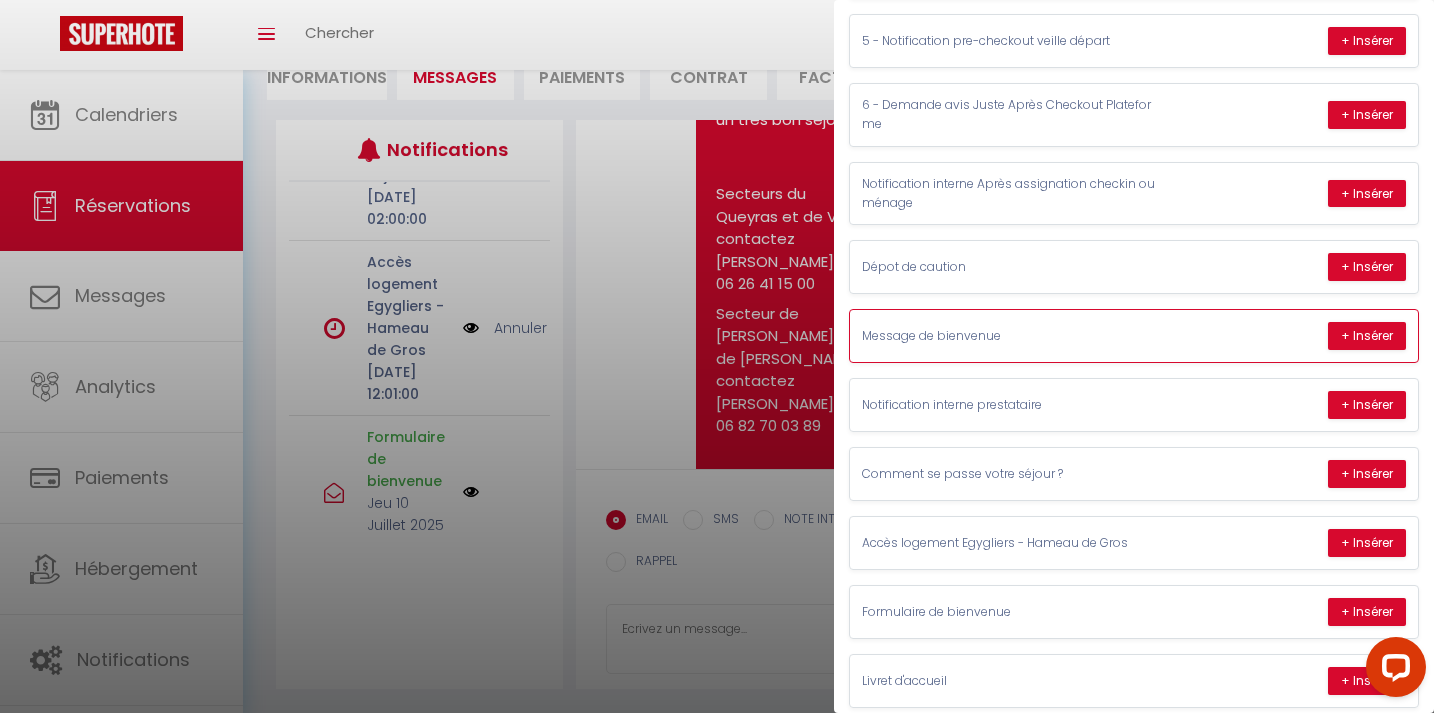 scroll, scrollTop: 274, scrollLeft: 0, axis: vertical 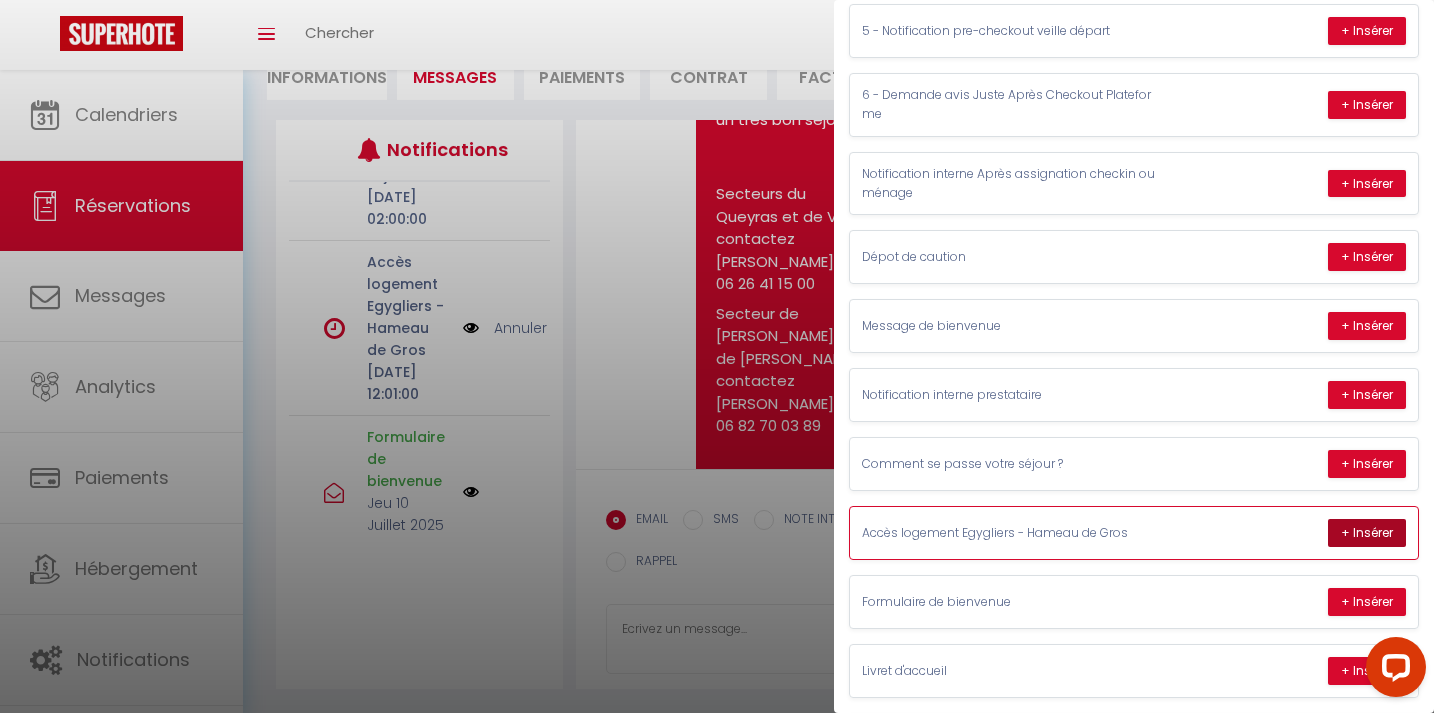 click on "+ Insérer" at bounding box center (1367, 533) 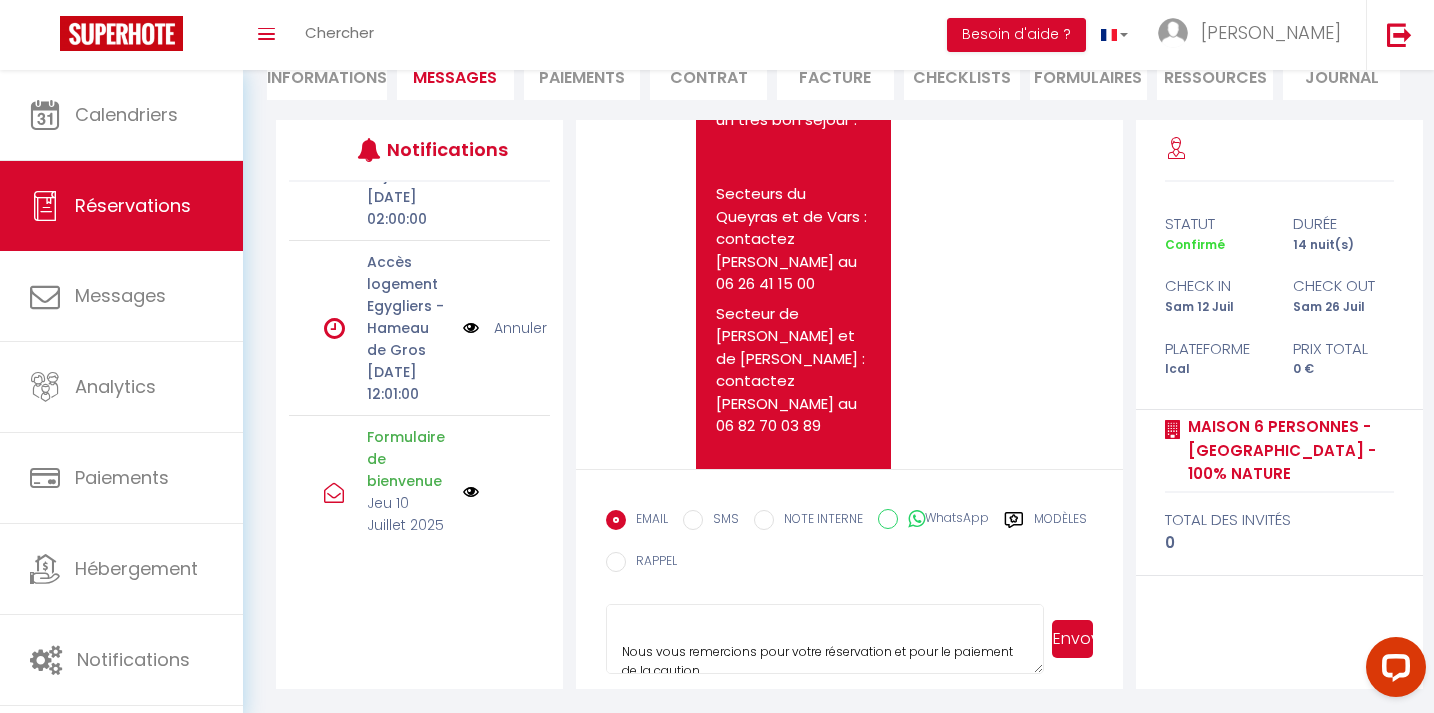 scroll, scrollTop: 51, scrollLeft: 0, axis: vertical 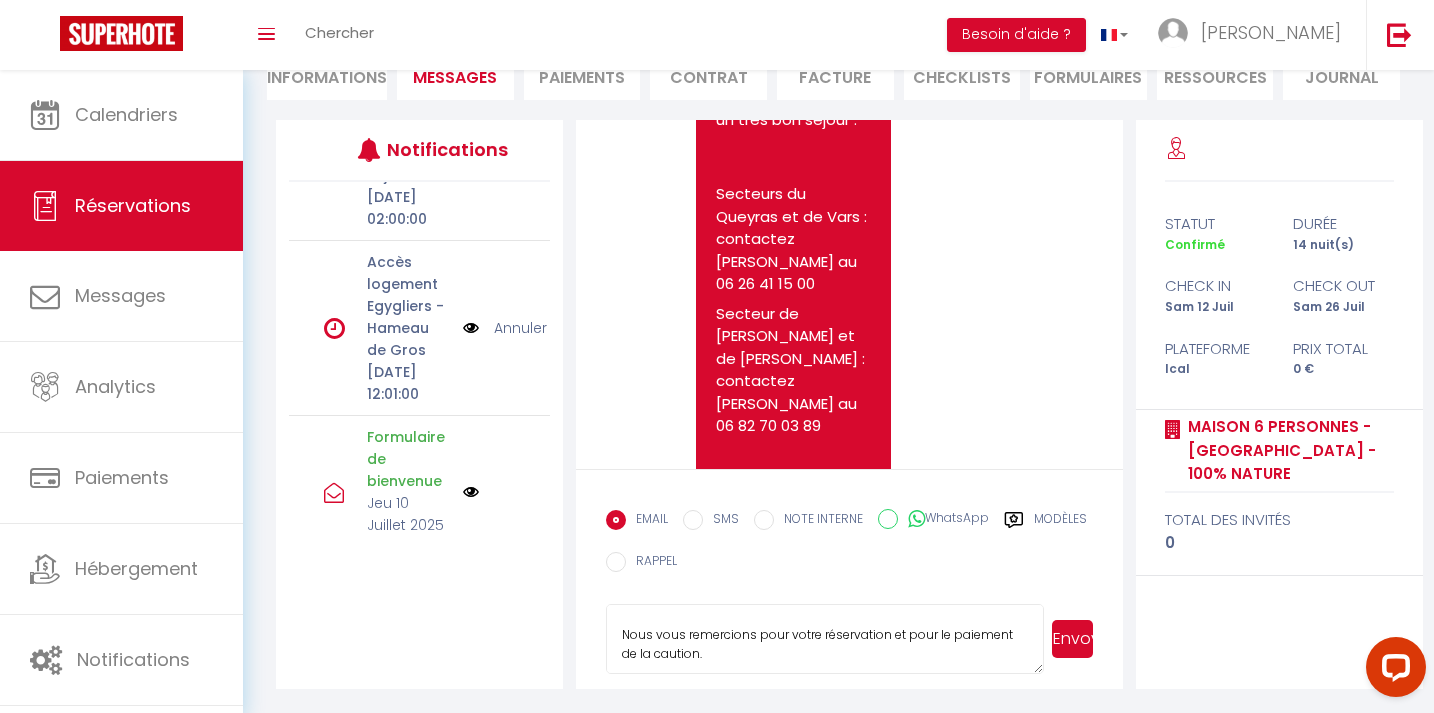 drag, startPoint x: 690, startPoint y: 655, endPoint x: 619, endPoint y: 640, distance: 72.56721 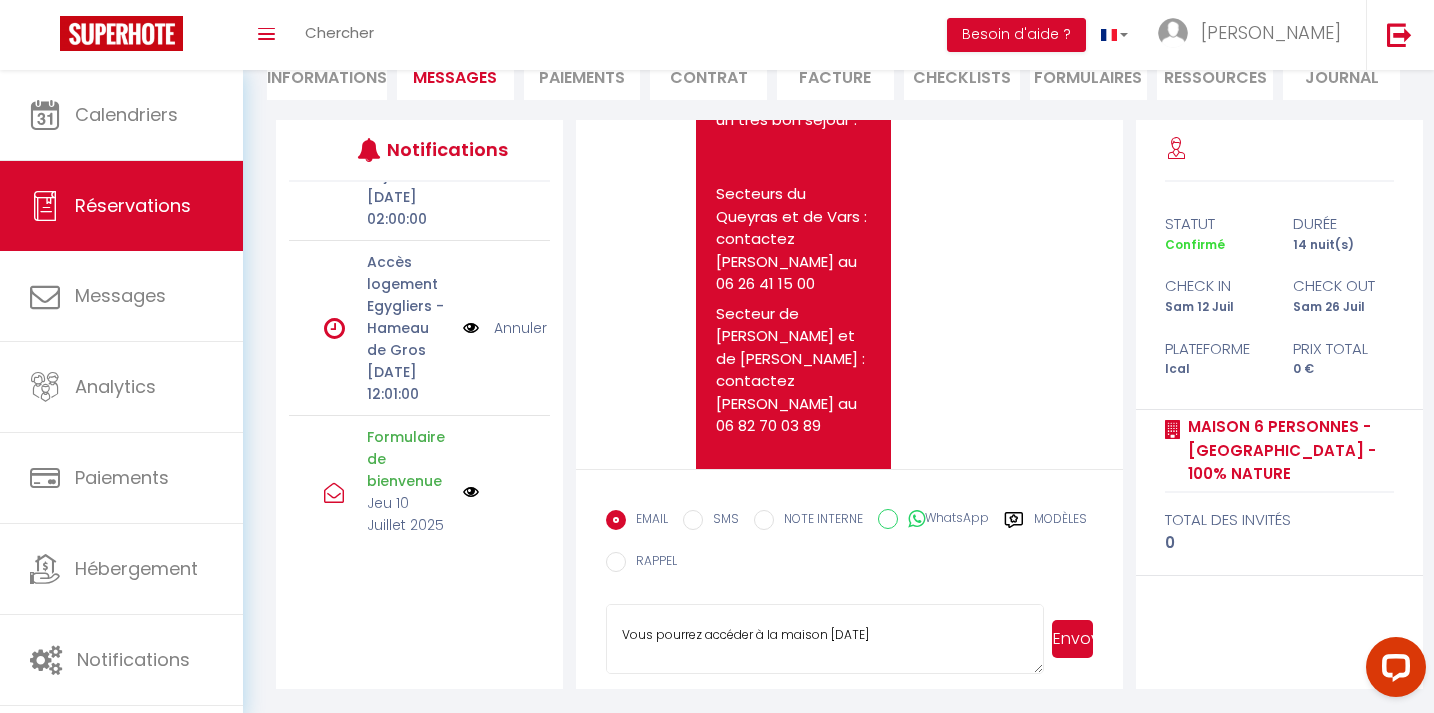 click on "Bonjour Olivier
Vous pourrez accéder à la maison [DATE]
Voici les instructions pour vous rendre et rentrer dans le logement :
- Depuis Eygliers Village, suivre "Gros", vous allez emprunter une toute petite route de montagne sinueuse, allez jusqu'au bout : "[GEOGRAPHIC_DATA]"
- Passez le rond point en descendant sur la droite et la maison se trouve de suite sur votre gauche, il y a un panneau "Location de vacances". Vous pouvez vous garer le long de la maison, devant le panneau de location.
- Voici le point de localisaton sur google maps : https:// [DOMAIN_NAME][URL]
- La boite à clefs, se trouve sur la même façade que le panneau "location de vacances", le code est : 2060
- Profitez de votre séjour !
Contactez-nous en cas de besoin au 06 78 29 07 69,
[PERSON_NAME] Conciergerie" at bounding box center [825, 639] 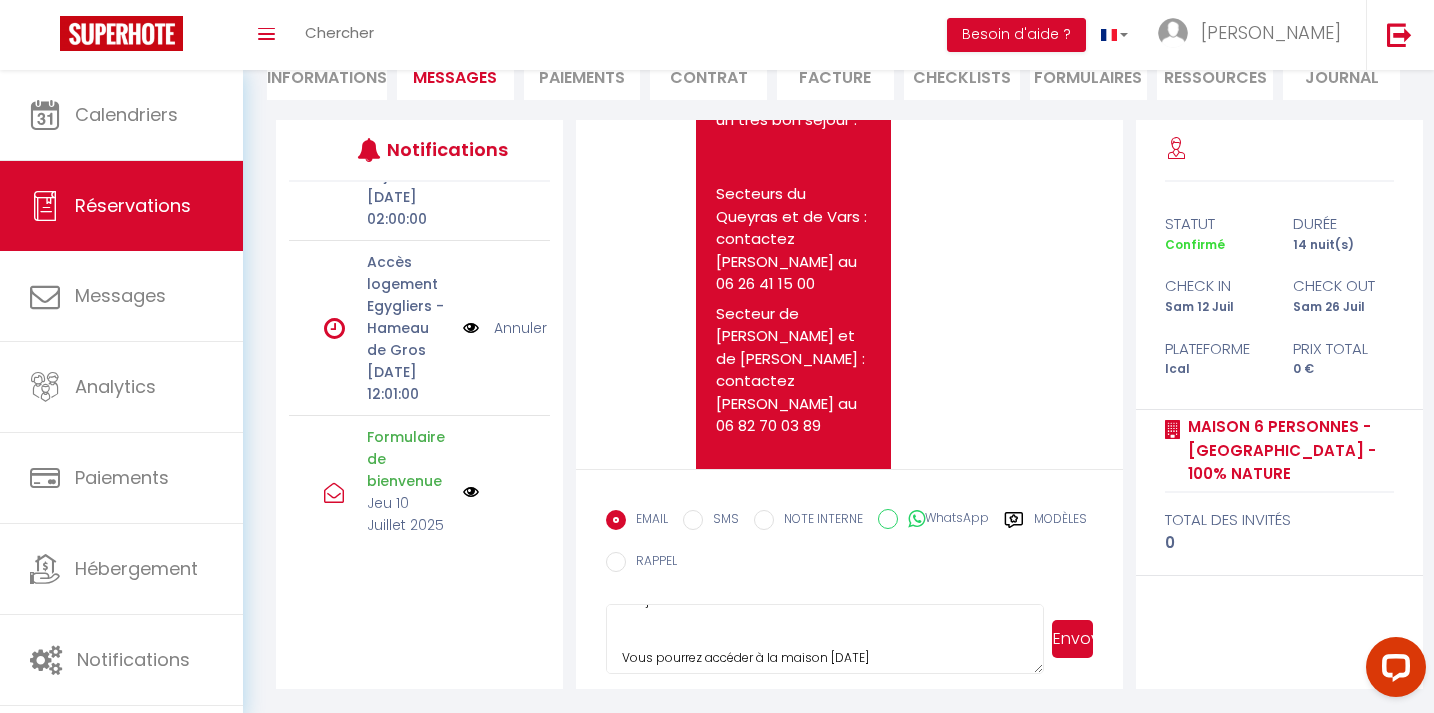 scroll, scrollTop: 18, scrollLeft: 0, axis: vertical 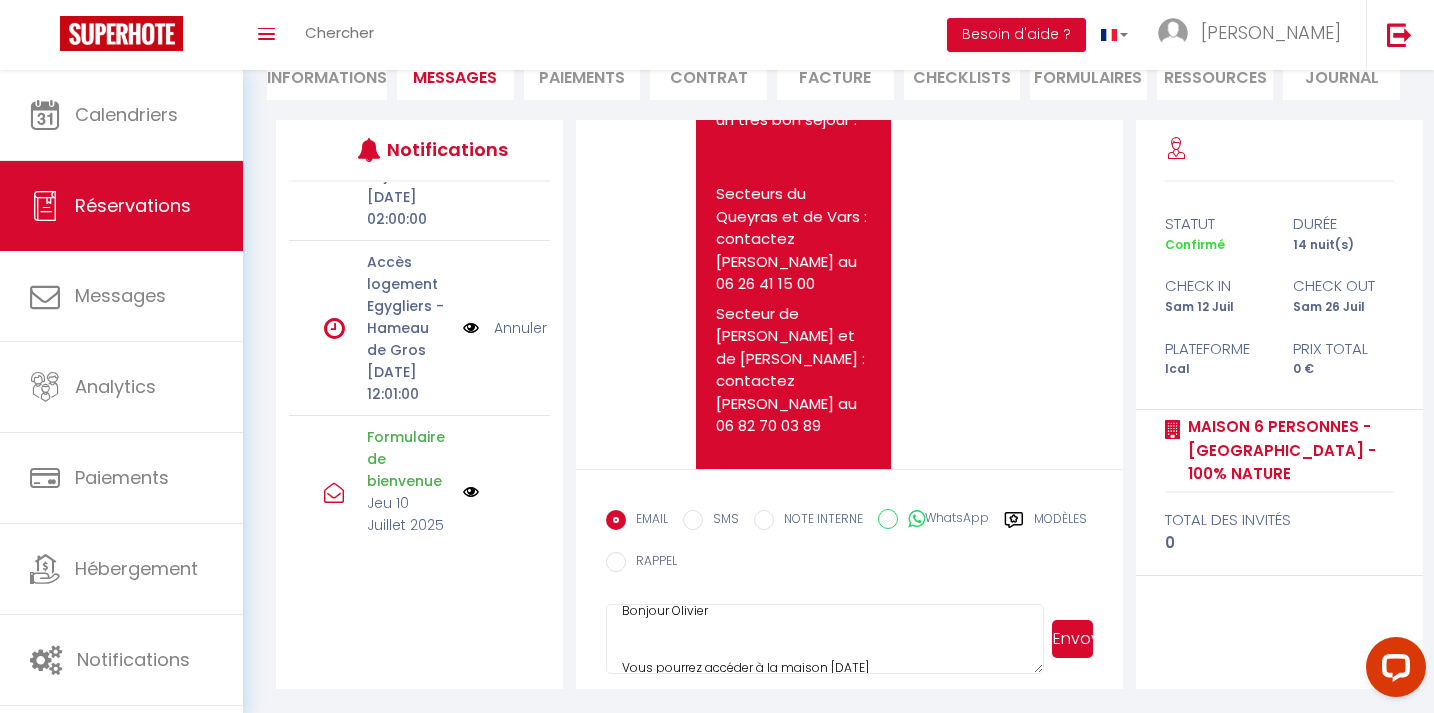 click on "Bonjour Olivier
Vous pourrez accéder à la maison [DATE]
Voici les instructions pour vous rendre et rentrer dans le logement :
- Depuis Eygliers Village, suivre "Gros", vous allez emprunter une toute petite route de montagne sinueuse, allez jusqu'au bout : "[GEOGRAPHIC_DATA]"
- Passez le rond point en descendant sur la droite et la maison se trouve de suite sur votre gauche, il y a un panneau "Location de vacances". Vous pouvez vous garer le long de la maison, devant le panneau de location.
- Voici le point de localisaton sur google maps : https:// [DOMAIN_NAME][URL]
- La boite à clefs, se trouve sur la même façade que le panneau "location de vacances", le code est : 2060
- Profitez de votre séjour !
Contactez-nous en cas de besoin au 06 78 29 07 69,
[PERSON_NAME] Conciergerie" at bounding box center (825, 639) 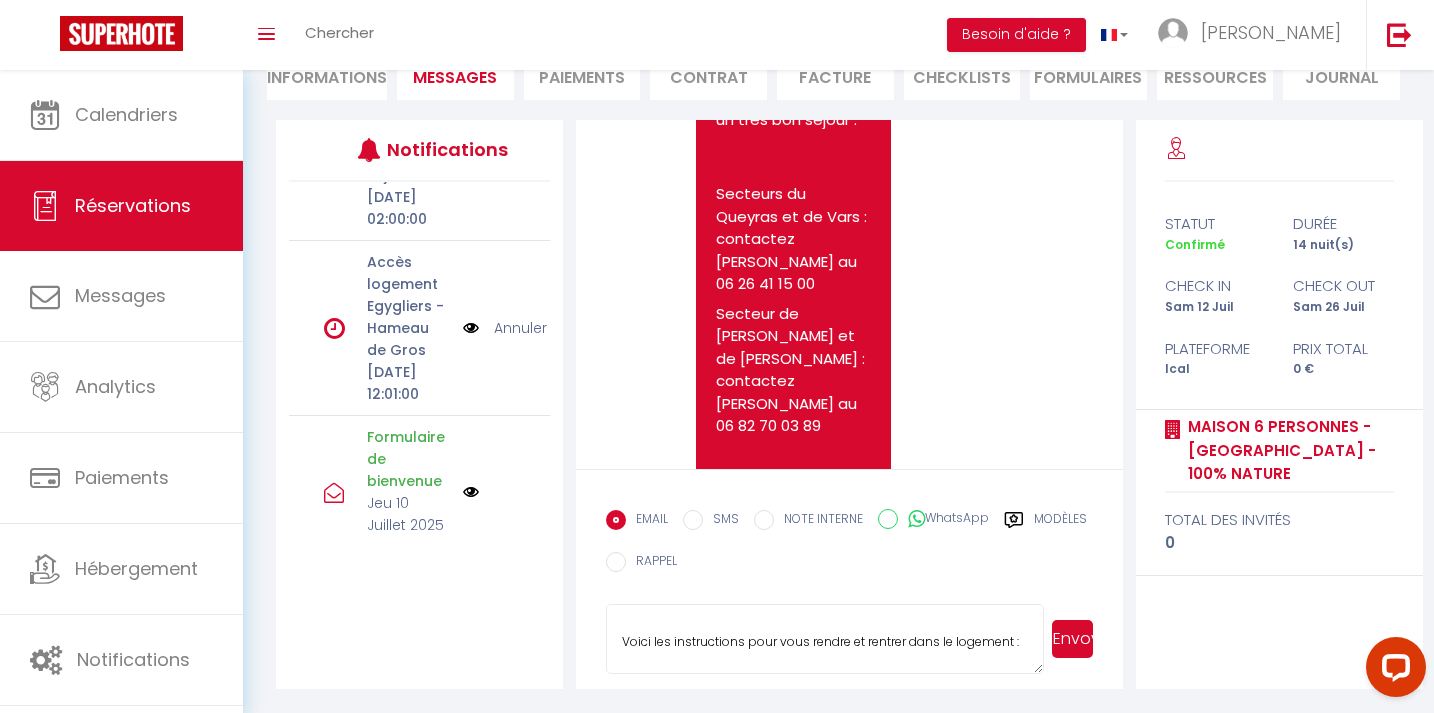 scroll, scrollTop: 182, scrollLeft: 0, axis: vertical 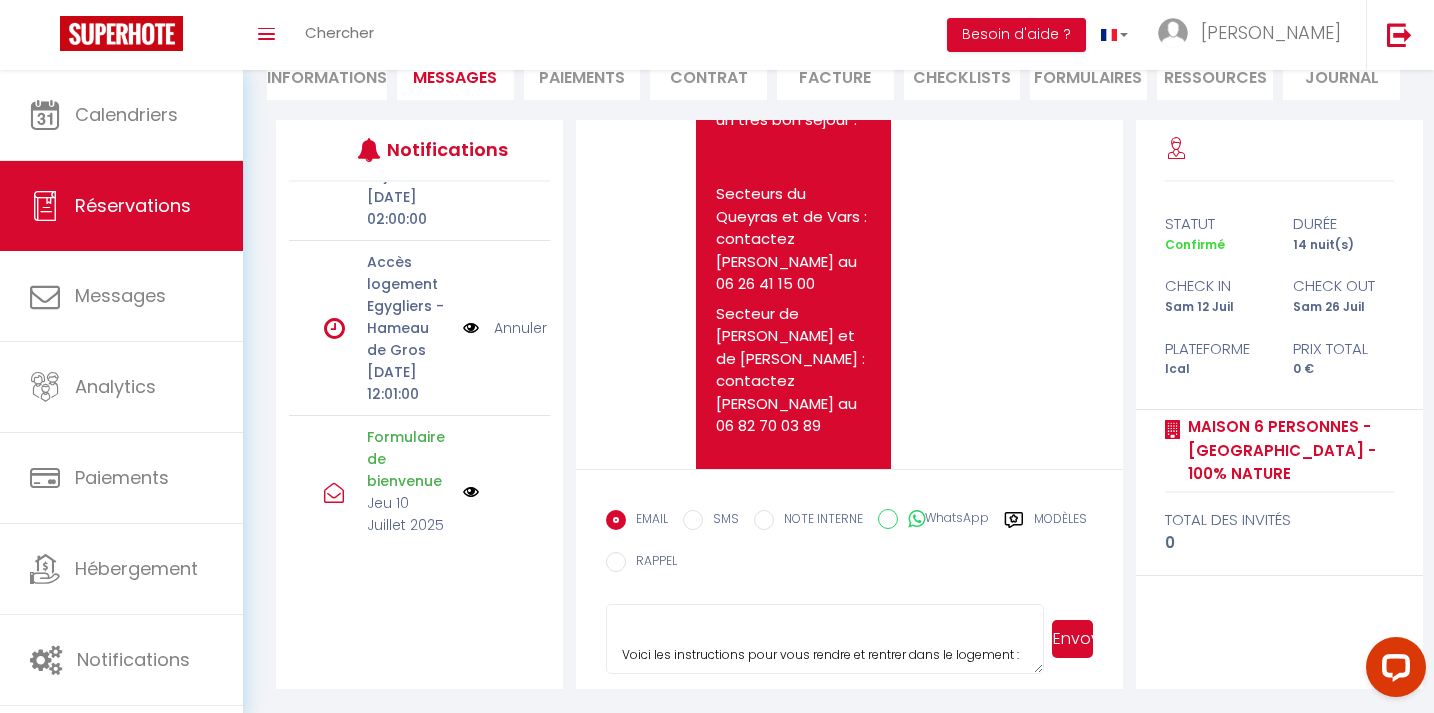 click on "Bonjour Olivier
Vous pourrez accéder à la maison [DATE] à partir de 16h.
Voici les instructions pour vous rendre et rentrer dans le logement :
- Depuis Eygliers Village, suivre "Gros", vous allez emprunter une toute petite route de montagne sinueuse, allez jusqu'au bout : "[GEOGRAPHIC_DATA]"
- Passez le rond point en descendant sur la droite et la maison se trouve de suite sur votre gauche, il y a un panneau "Location de vacances". Vous pouvez vous garer le long de la maison, devant le panneau de location.
- Voici le point de localisaton sur google maps : https:// [DOMAIN_NAME][URL]
- La boite à clefs, se trouve sur la même façade que le panneau "location de vacances", le code est : 2060
- Profitez de votre séjour !
Contactez-nous en cas de besoin au 06 78 29 07 69,
[PERSON_NAME] Conciergerie" at bounding box center [825, 639] 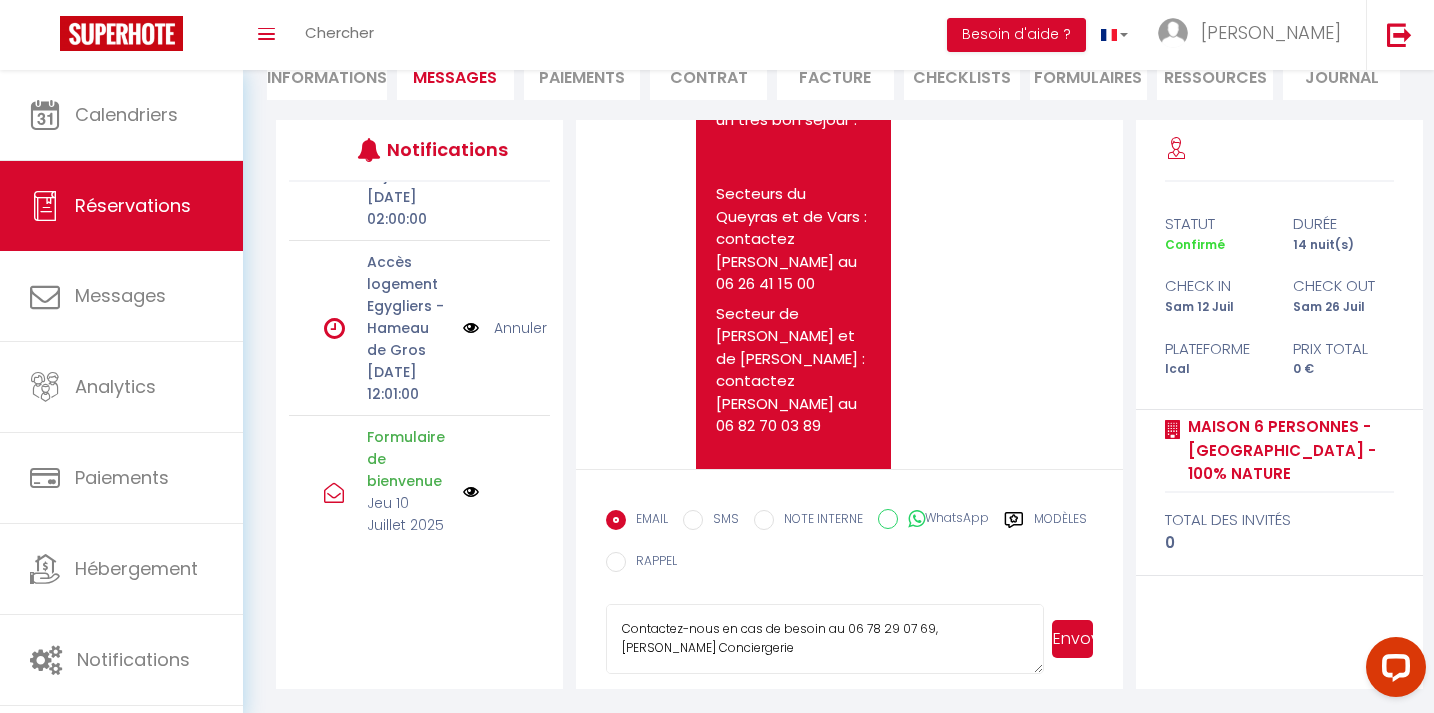 scroll, scrollTop: 495, scrollLeft: 0, axis: vertical 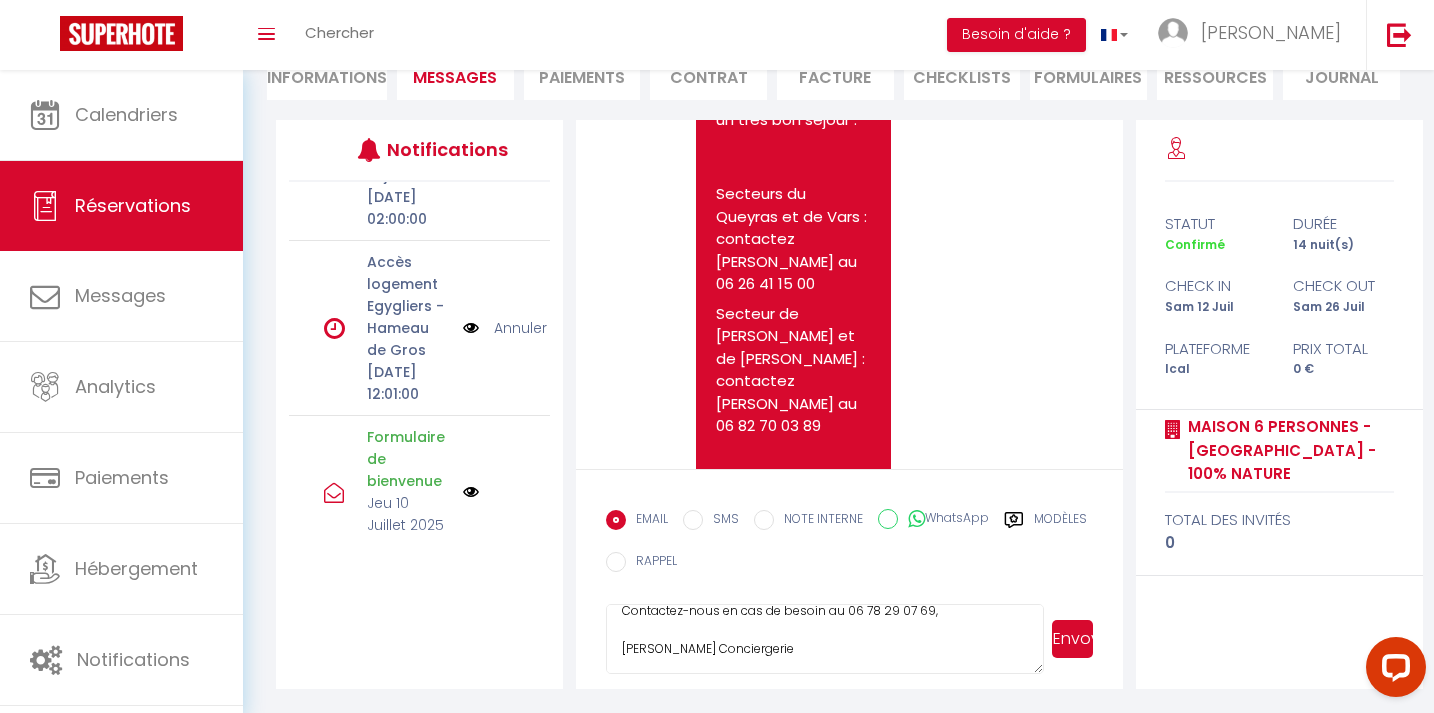 type on "Bonjour Olivier
Vous pourrez accéder à la maison [DATE] à partir de 16h.
Voici les instructions pour vous rendre et rentrer dans le logement :
- Depuis Eygliers Village, suivre "Gros", vous allez emprunter une toute petite route de montagne sinueuse, allez jusqu'au bout : "[GEOGRAPHIC_DATA]"
- Passez le rond point en descendant sur la droite et la maison se trouve de suite sur votre gauche, il y a un panneau "Location de vacances". Vous pouvez vous garer le long de la maison, devant le panneau de location.
- Voici le point de localisaton sur google maps : https:// [DOMAIN_NAME][URL]
- La boite à clefs, se trouve sur la même façade que le panneau "location de vacances", le code est : 2060
- Profitez de votre séjour !
Contactez-nous en cas de besoin au 06 78 29 07 69,
[PERSON_NAME] Conciergerie" 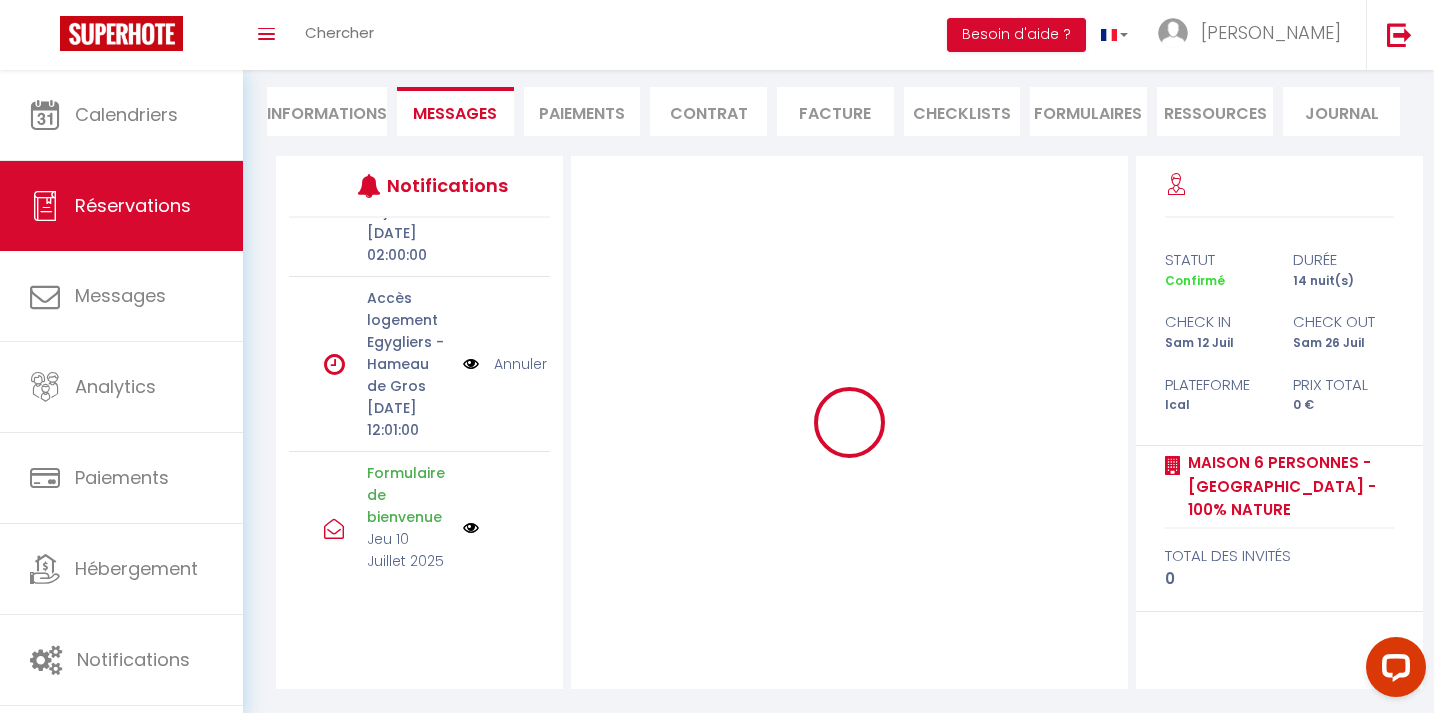 type 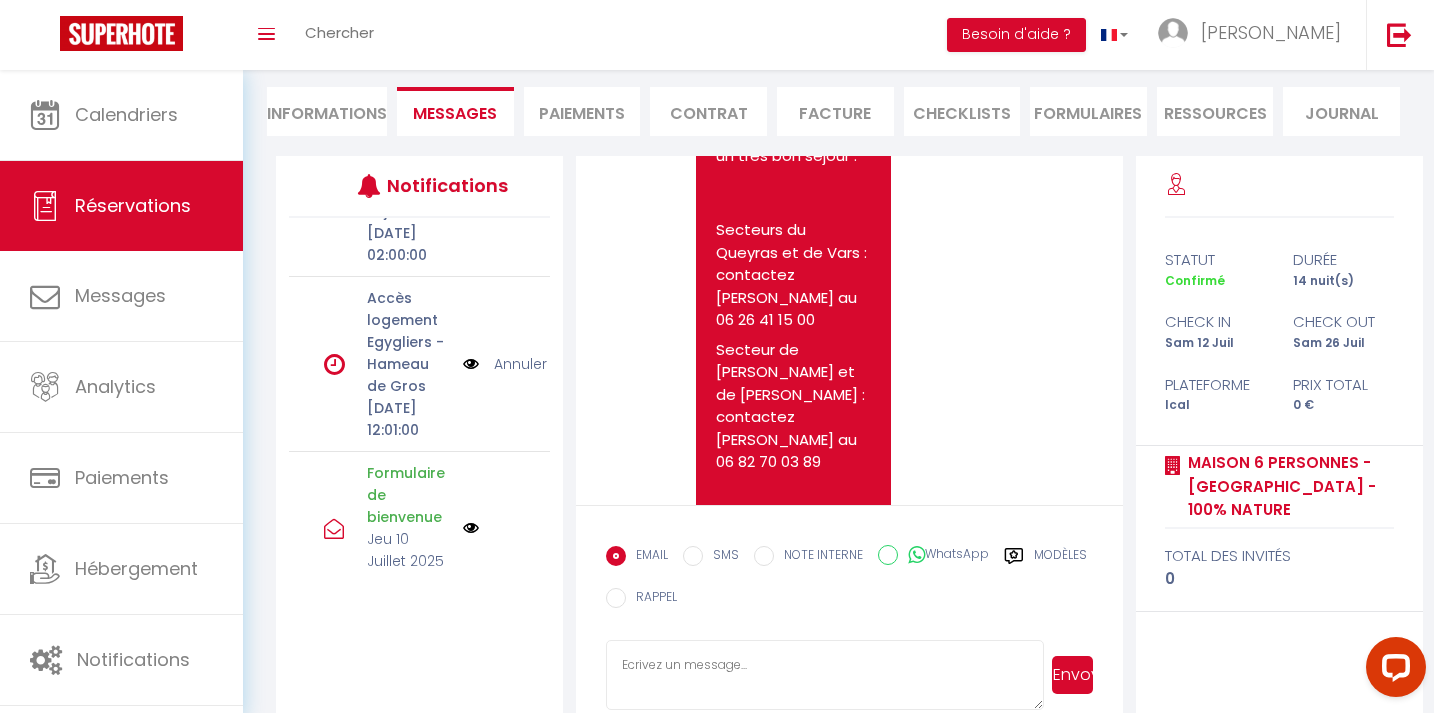 scroll, scrollTop: 0, scrollLeft: 0, axis: both 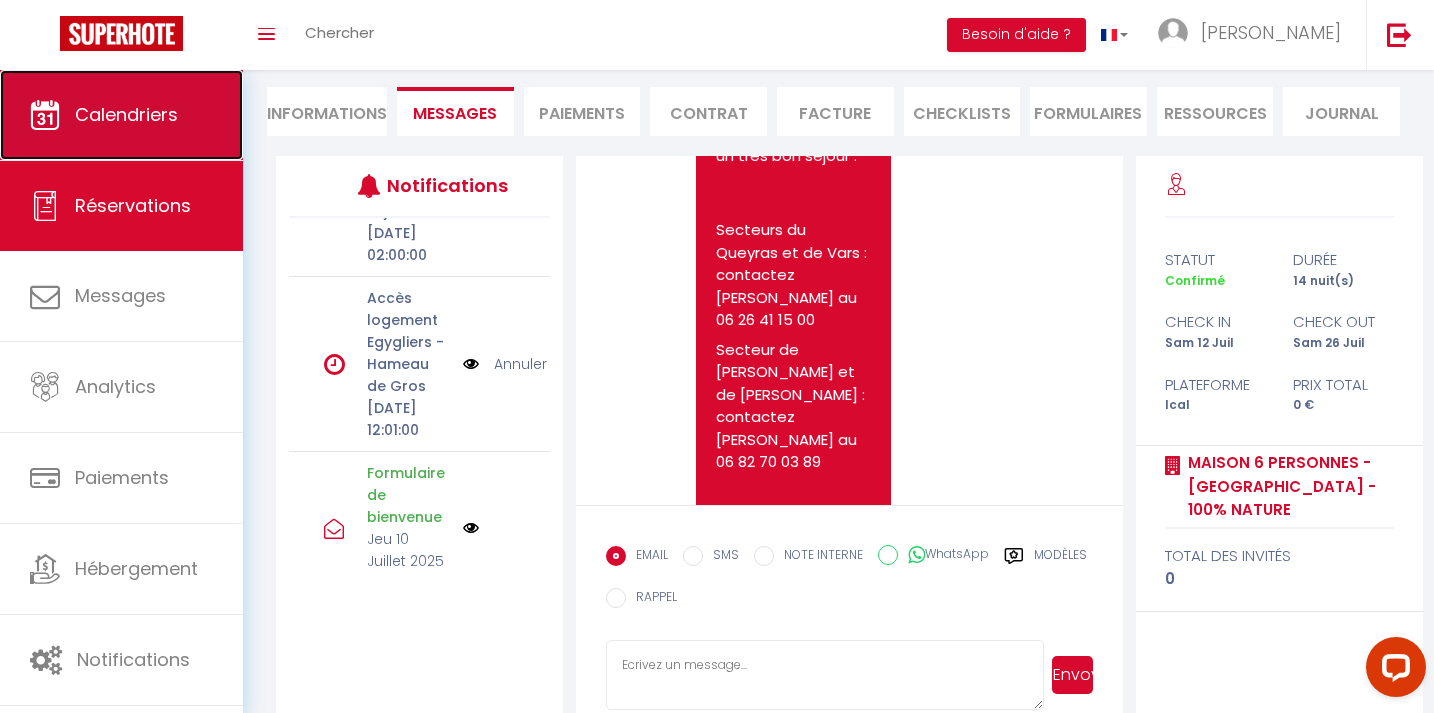 click on "Calendriers" at bounding box center [126, 114] 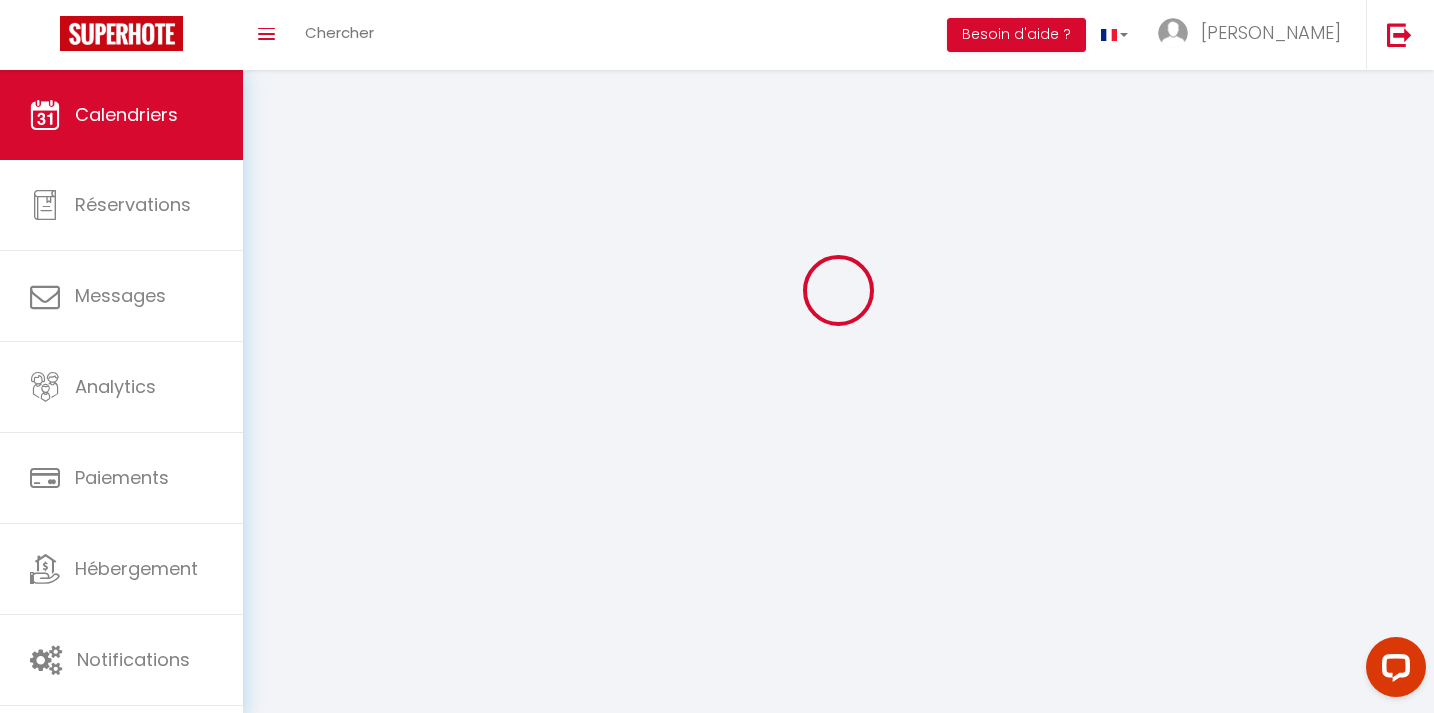 scroll, scrollTop: 0, scrollLeft: 0, axis: both 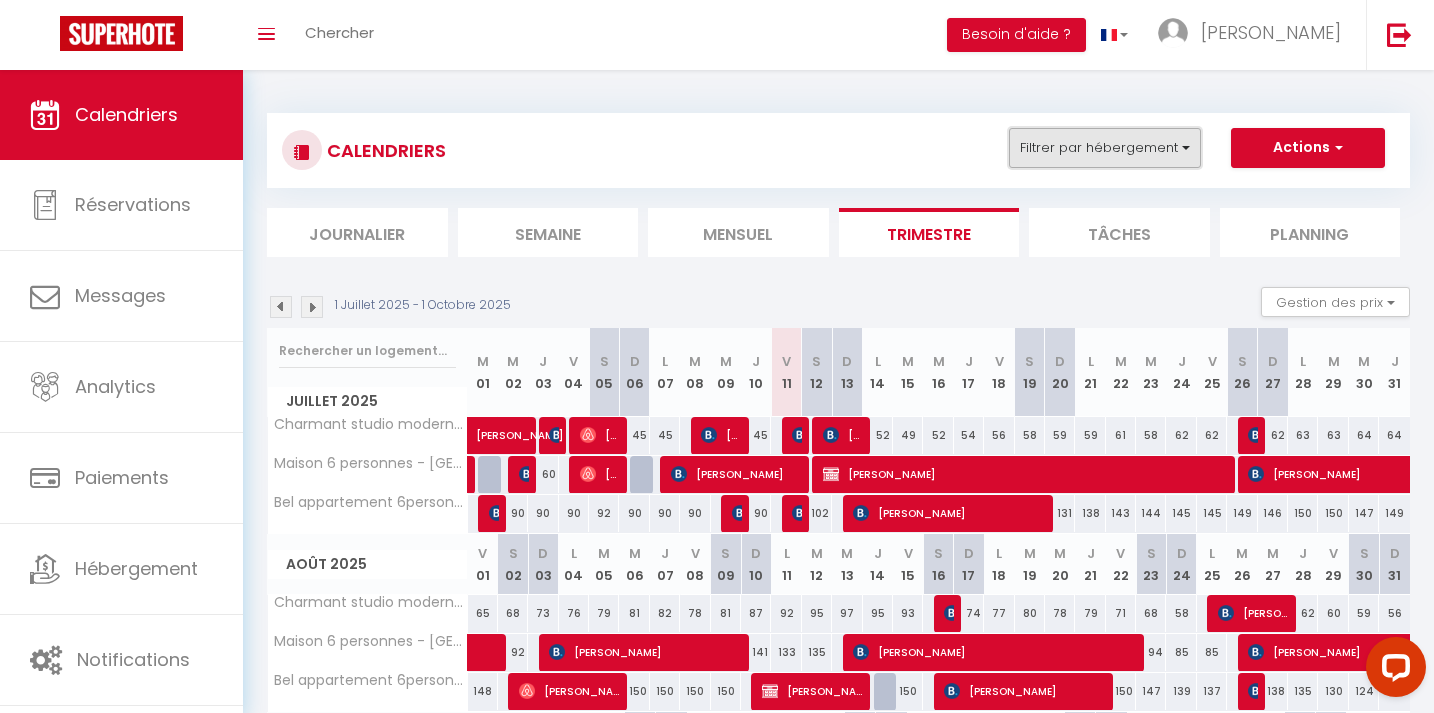 click on "Filtrer par hébergement" at bounding box center [1105, 148] 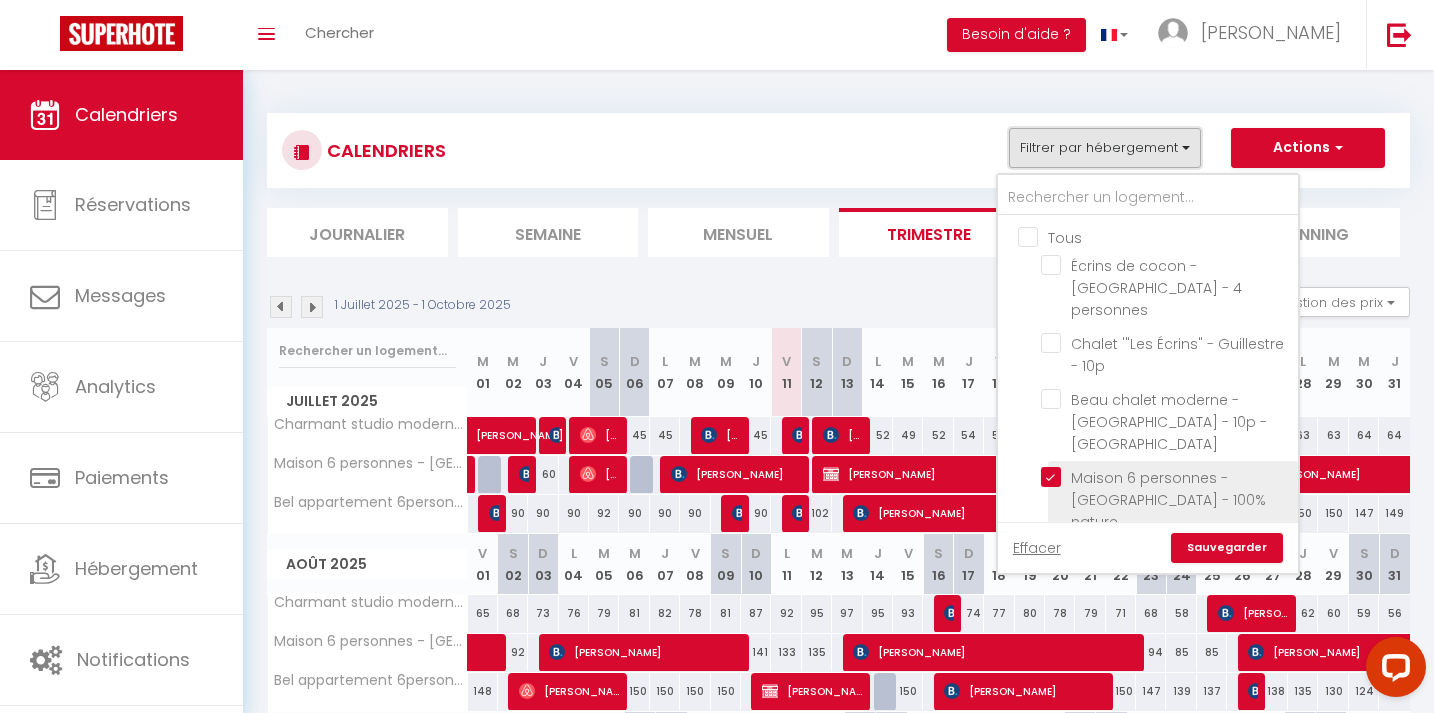 scroll, scrollTop: 30, scrollLeft: 0, axis: vertical 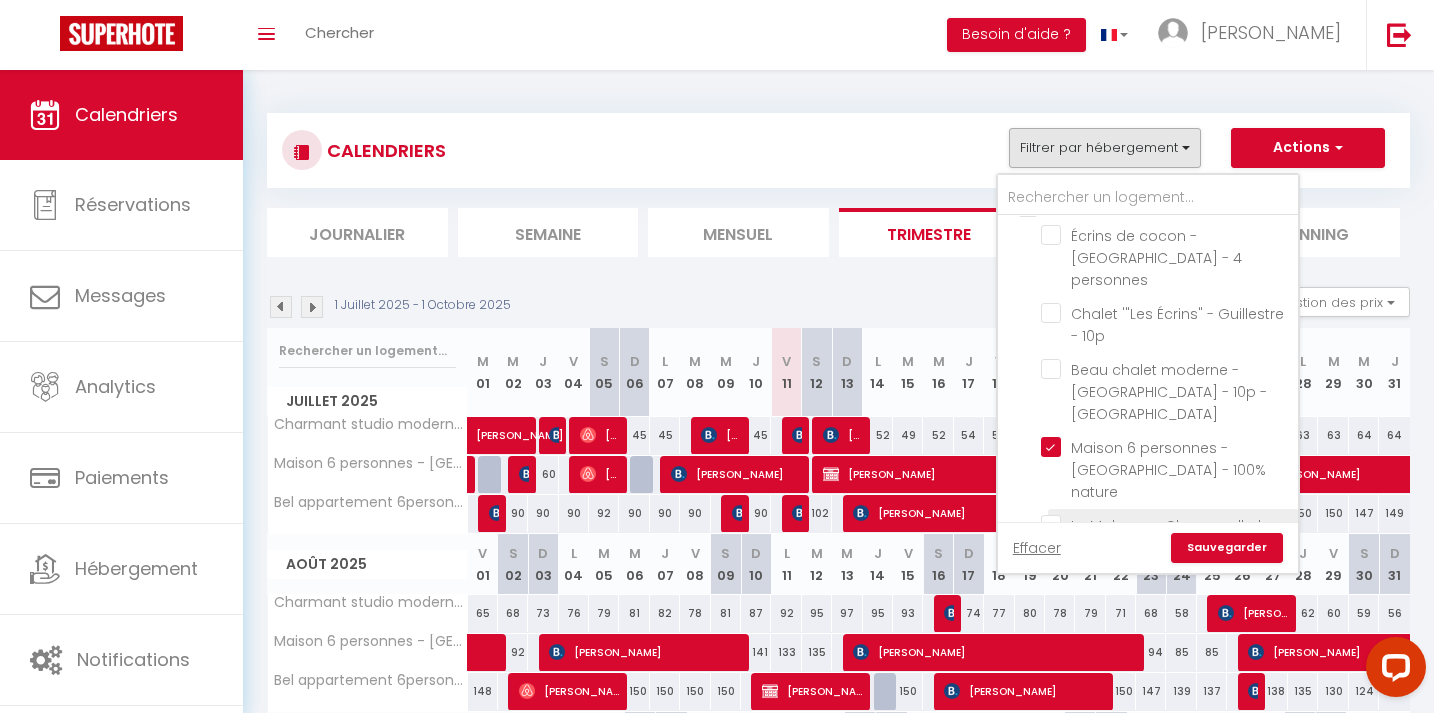 click on "Le Mahana - Champcella les Écrins - 4 personnes" at bounding box center (1166, 525) 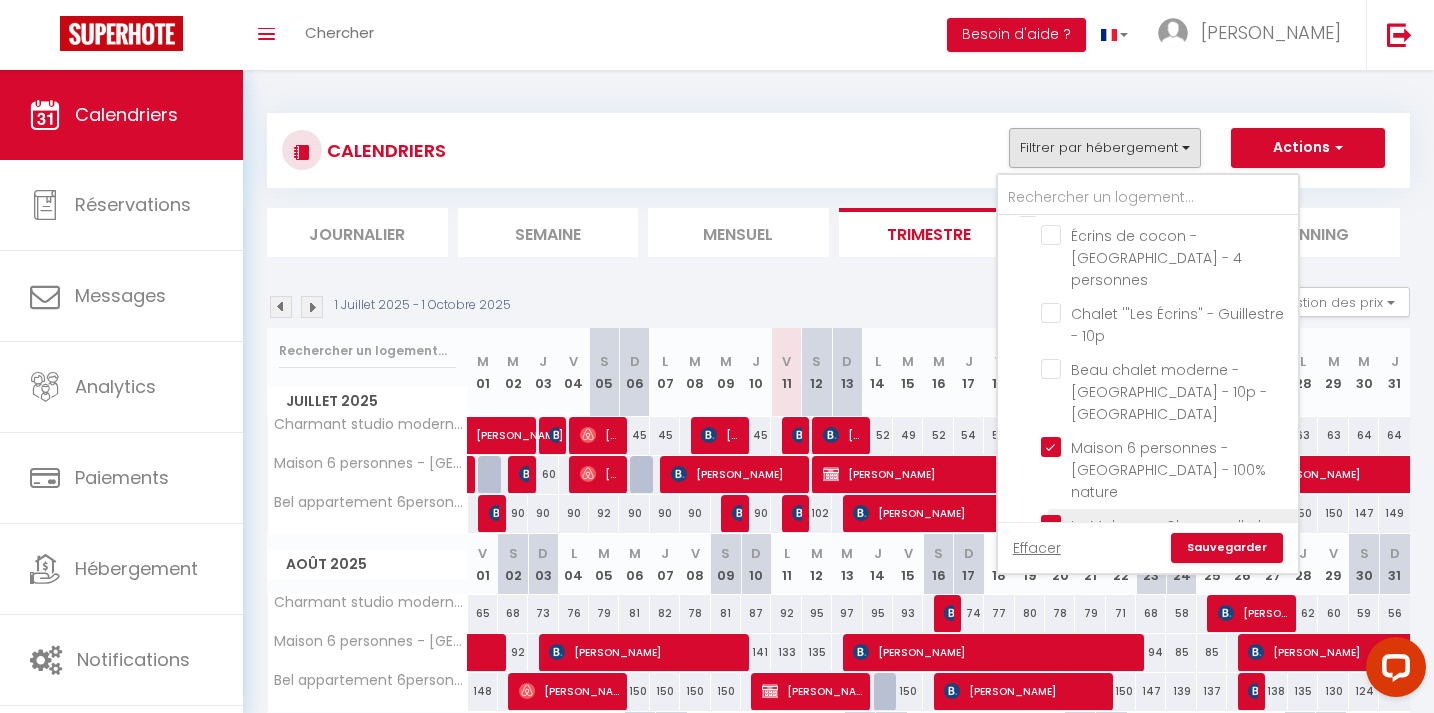 checkbox on "false" 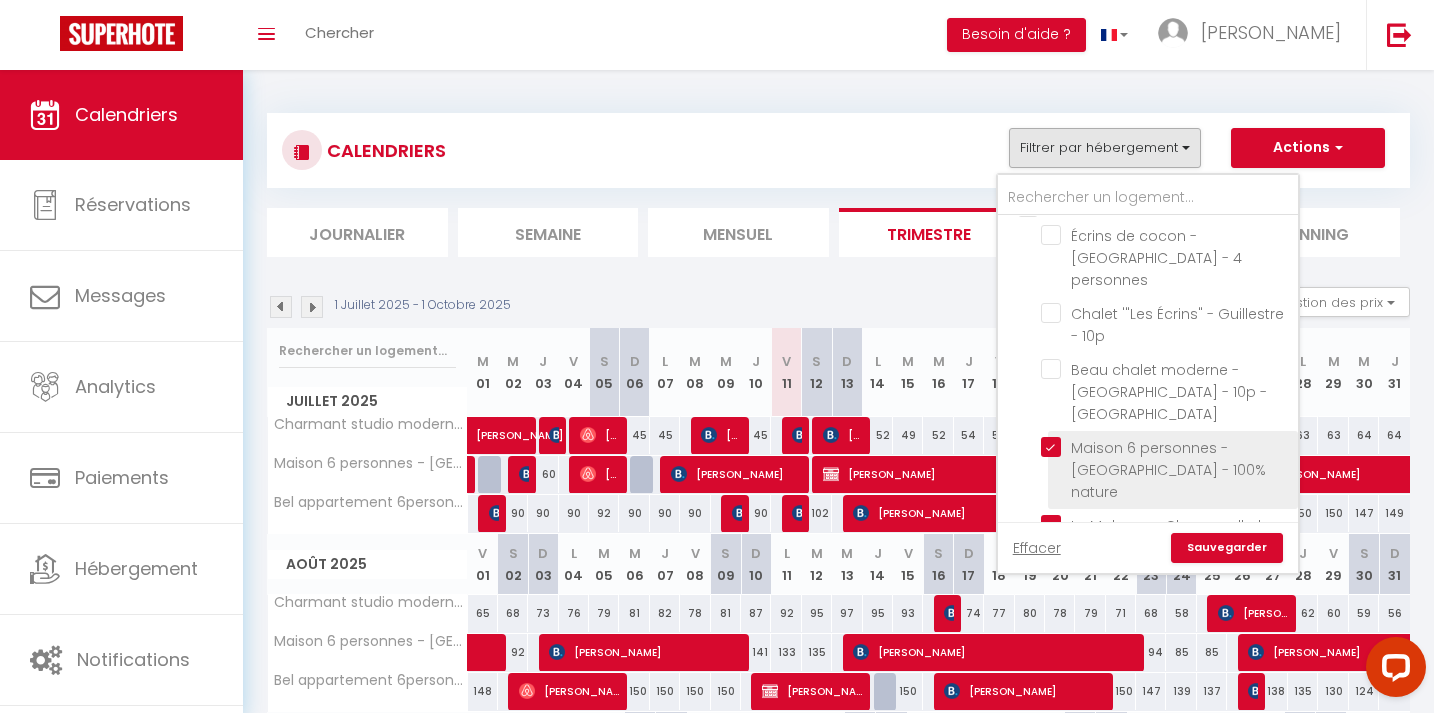 click on "Maison 6 personnes - [GEOGRAPHIC_DATA] - 100% nature" at bounding box center [1166, 447] 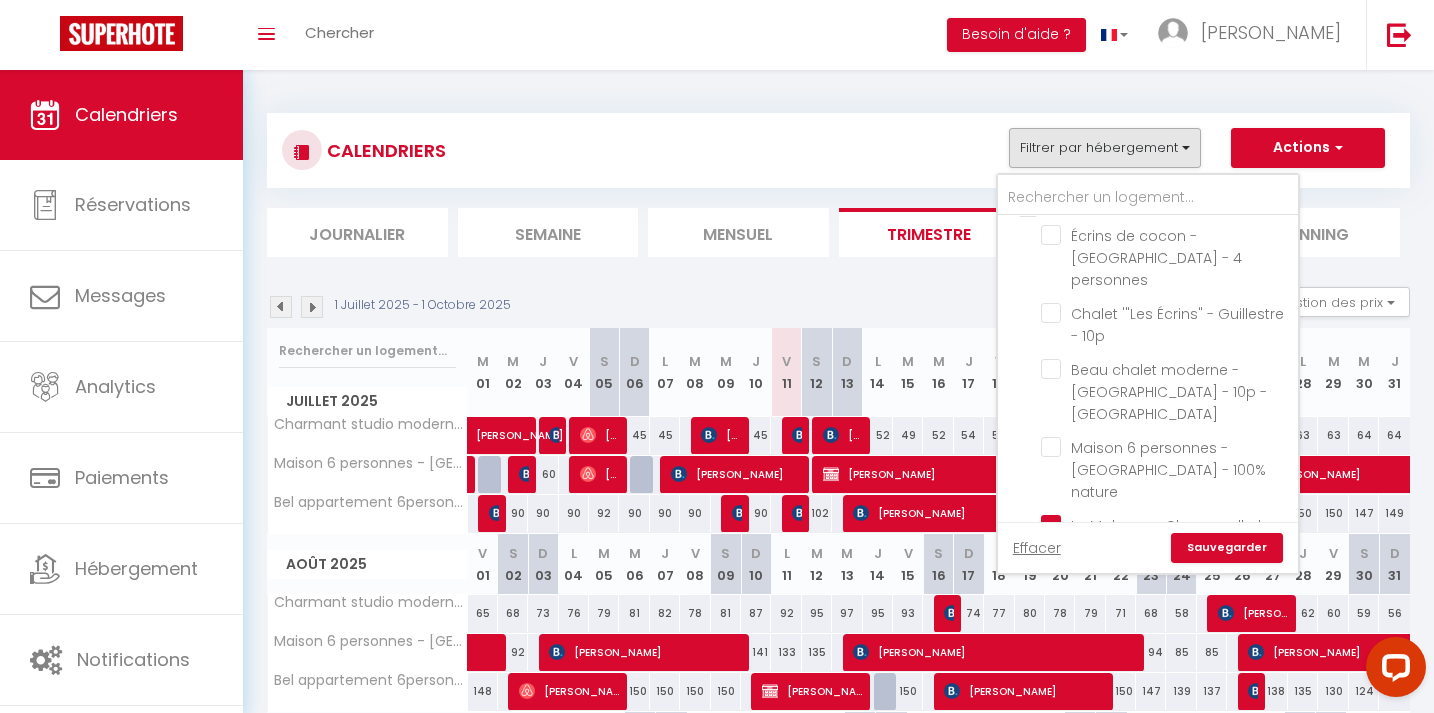 click on "Sauvegarder" at bounding box center [1227, 548] 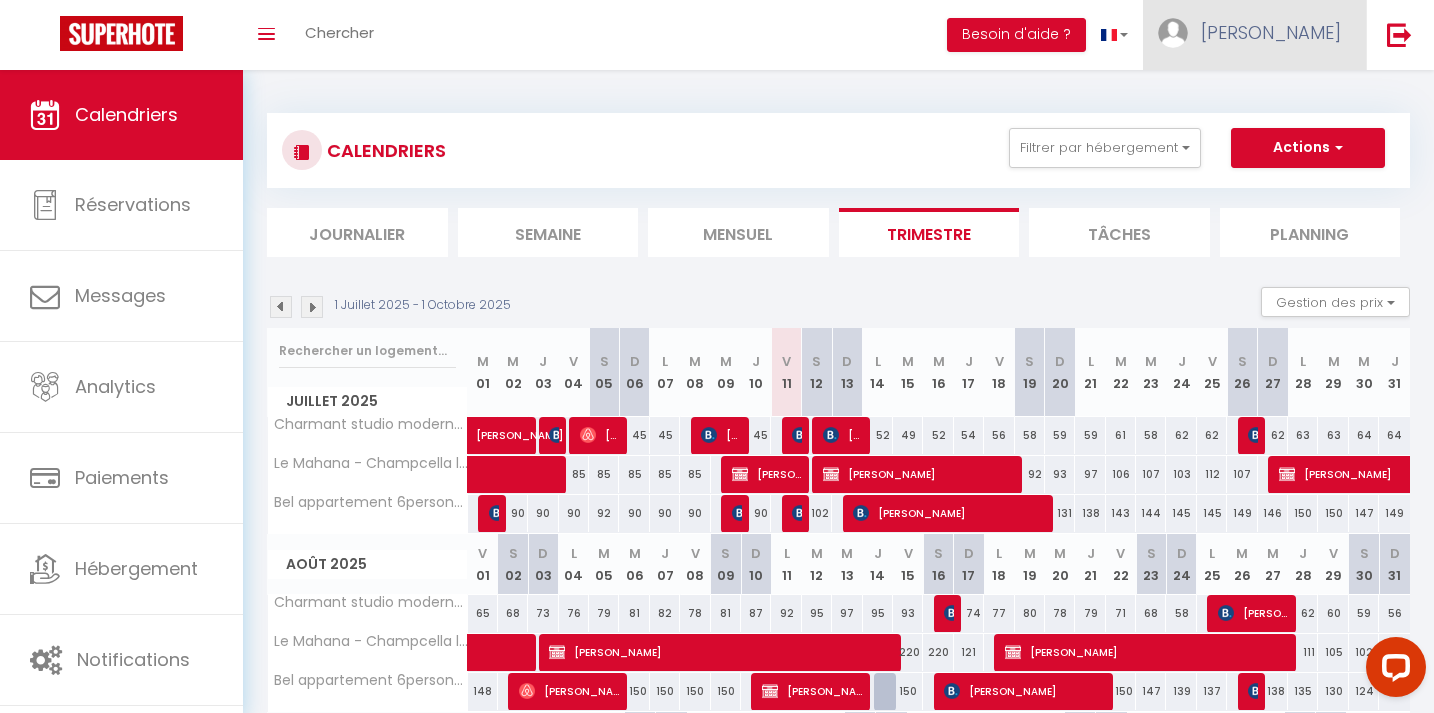 click on "[PERSON_NAME]" at bounding box center [1271, 32] 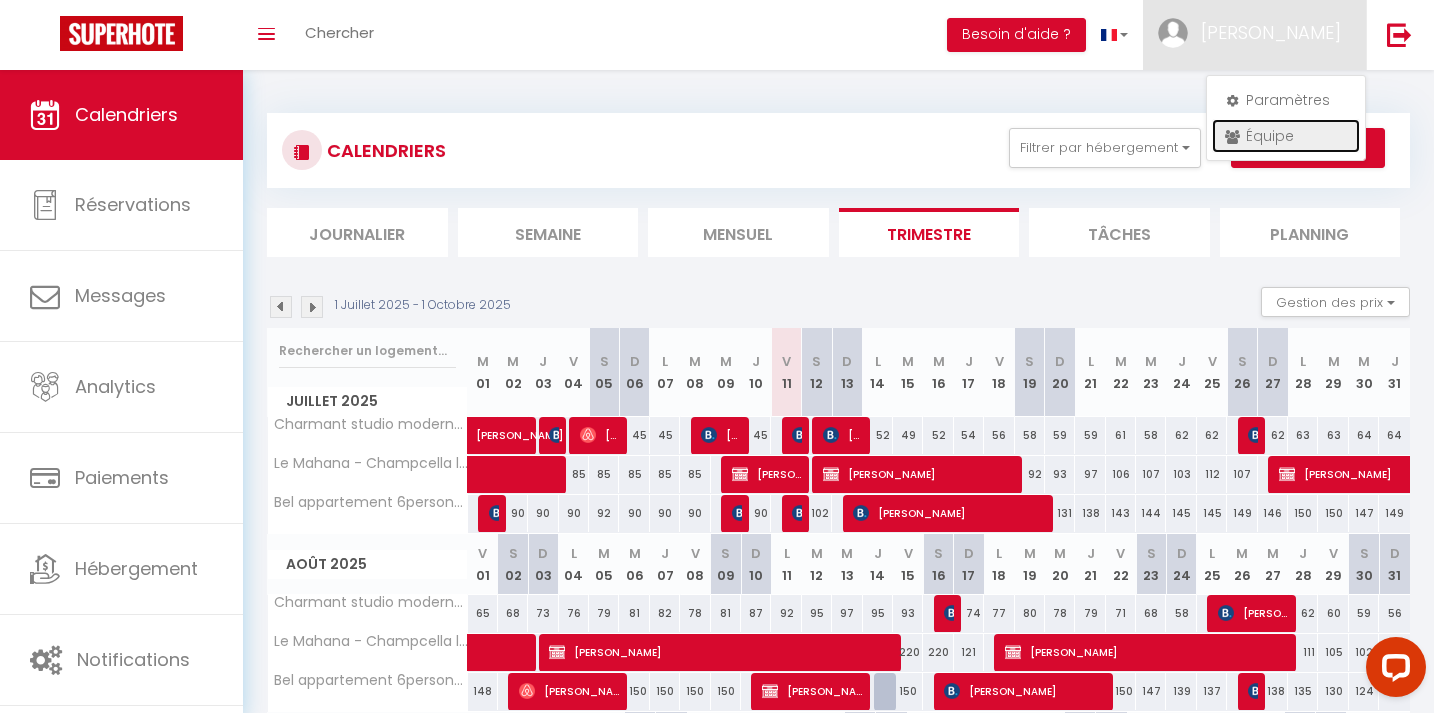 click on "Équipe" at bounding box center [1286, 136] 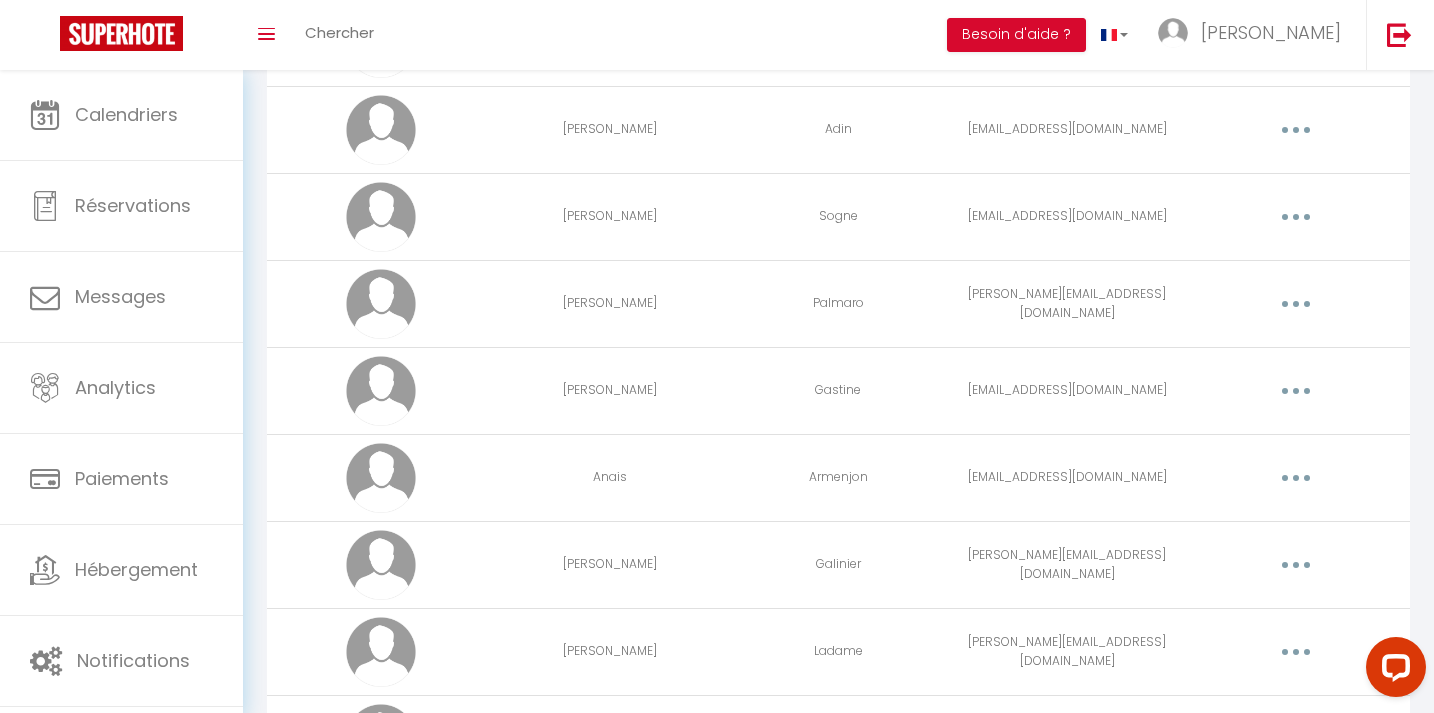 scroll, scrollTop: 3157, scrollLeft: 0, axis: vertical 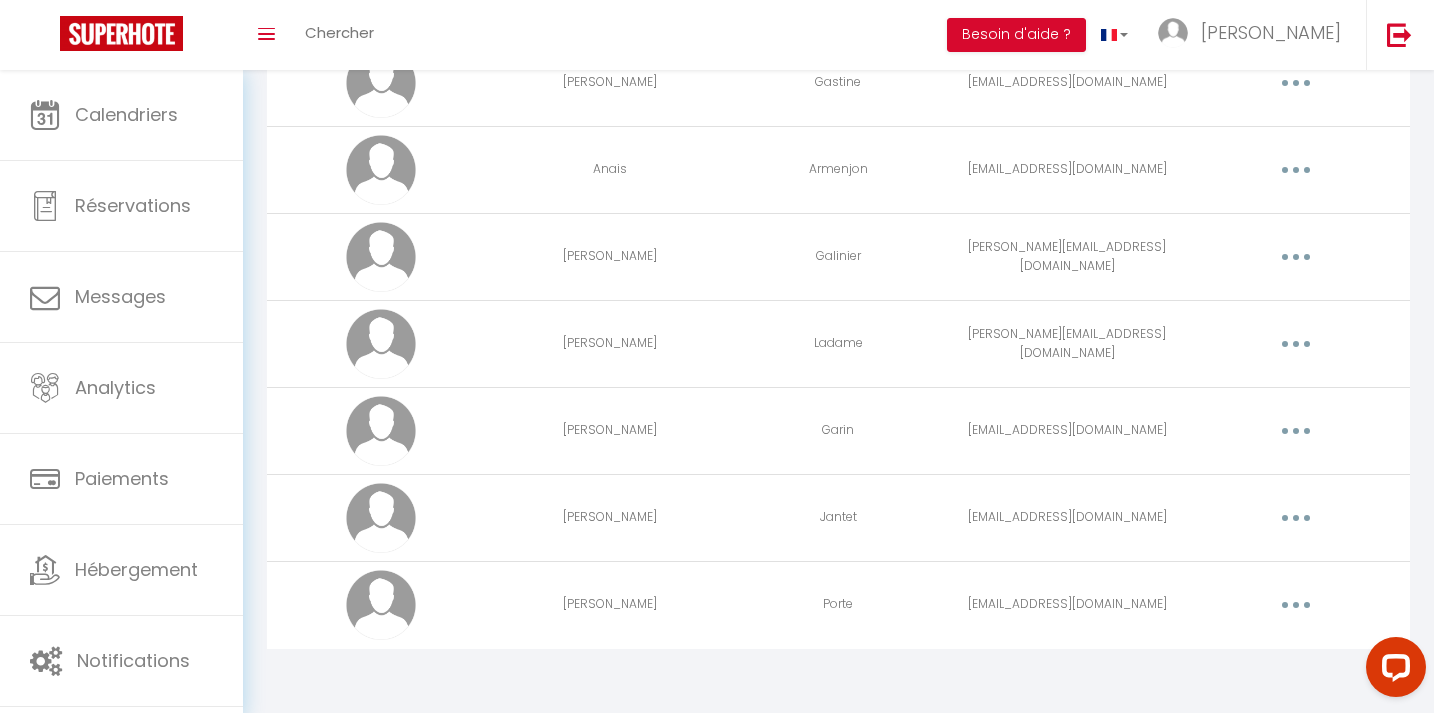 click at bounding box center [1296, 431] 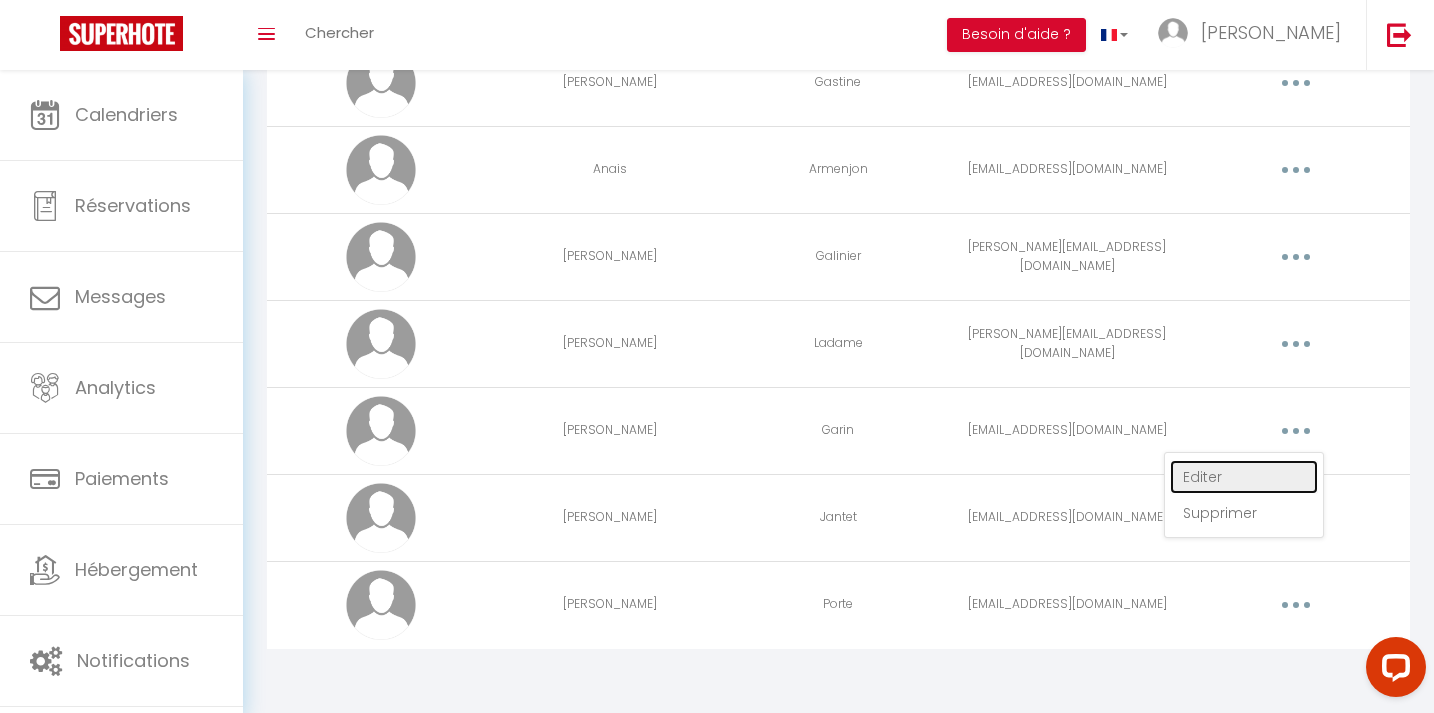 click on "Editer" at bounding box center [1244, 477] 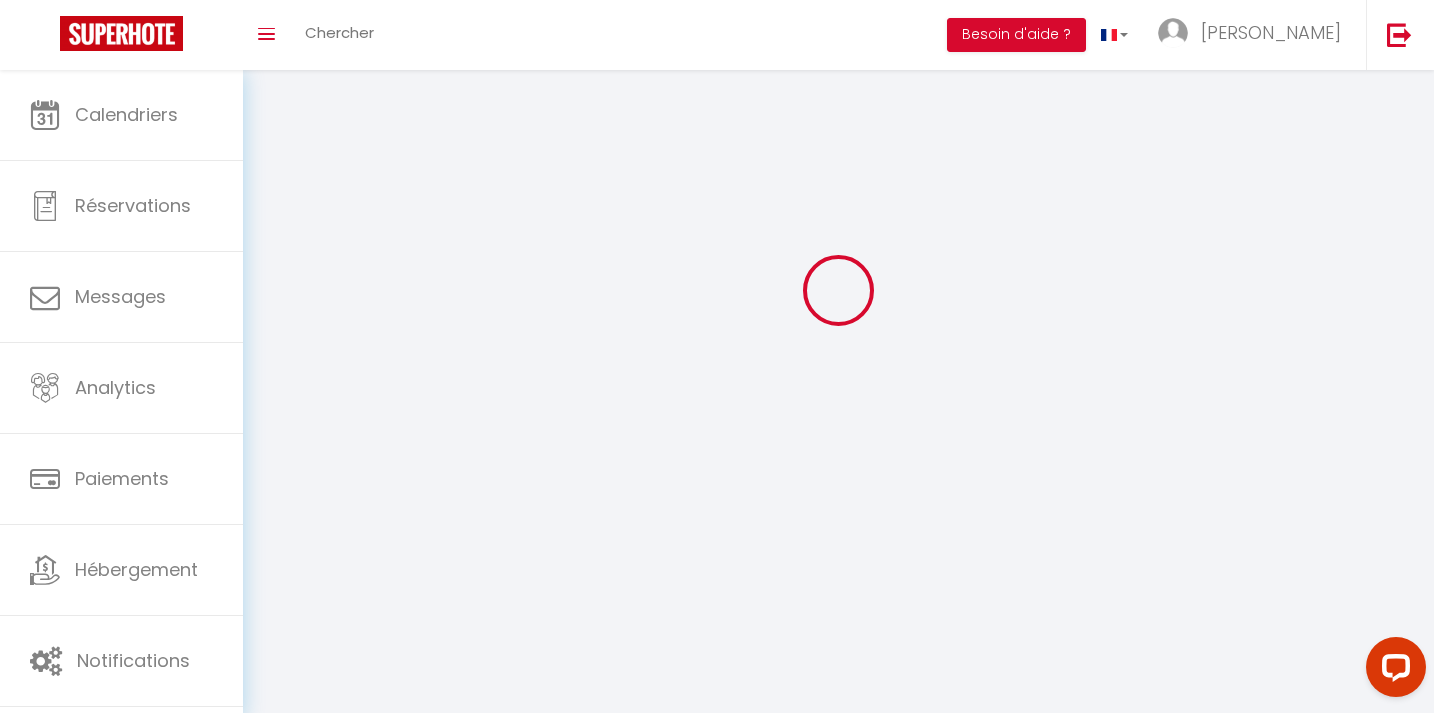 type on "[PERSON_NAME]" 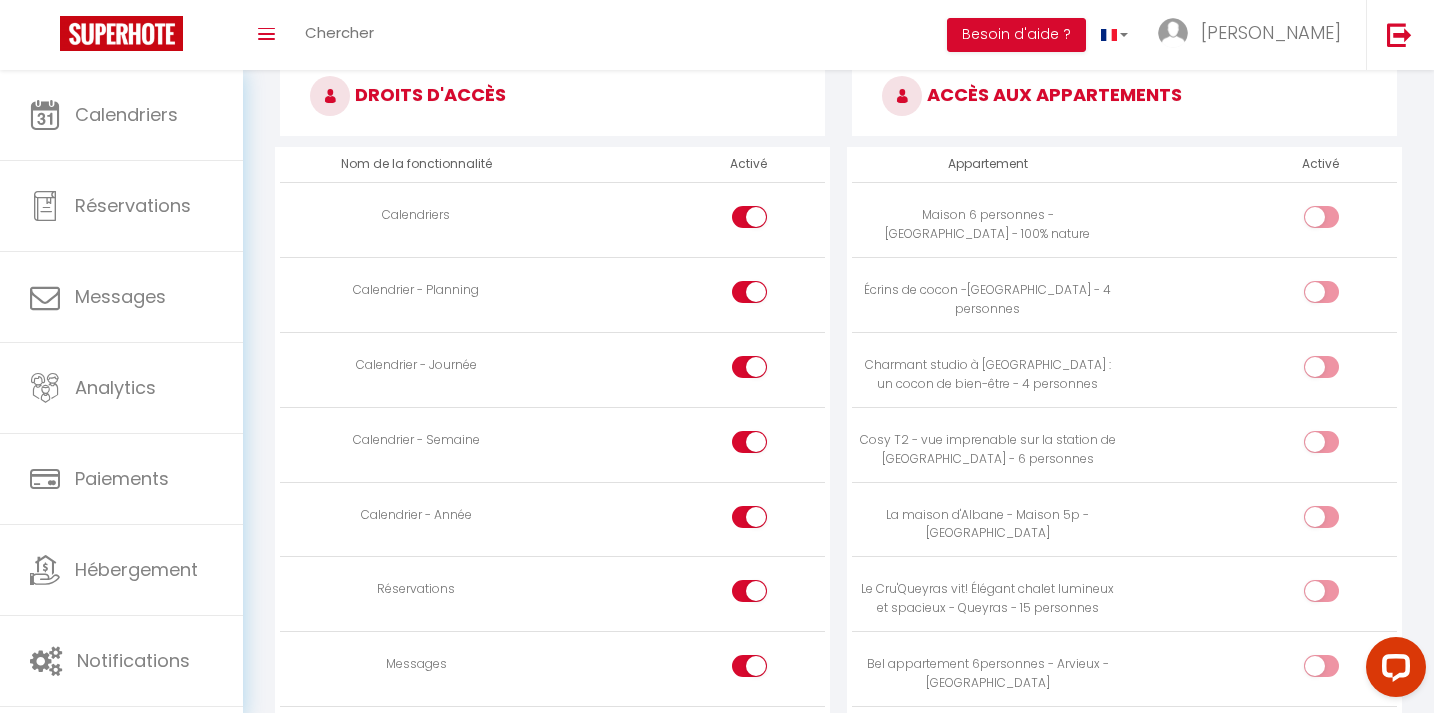 scroll, scrollTop: 921, scrollLeft: 0, axis: vertical 